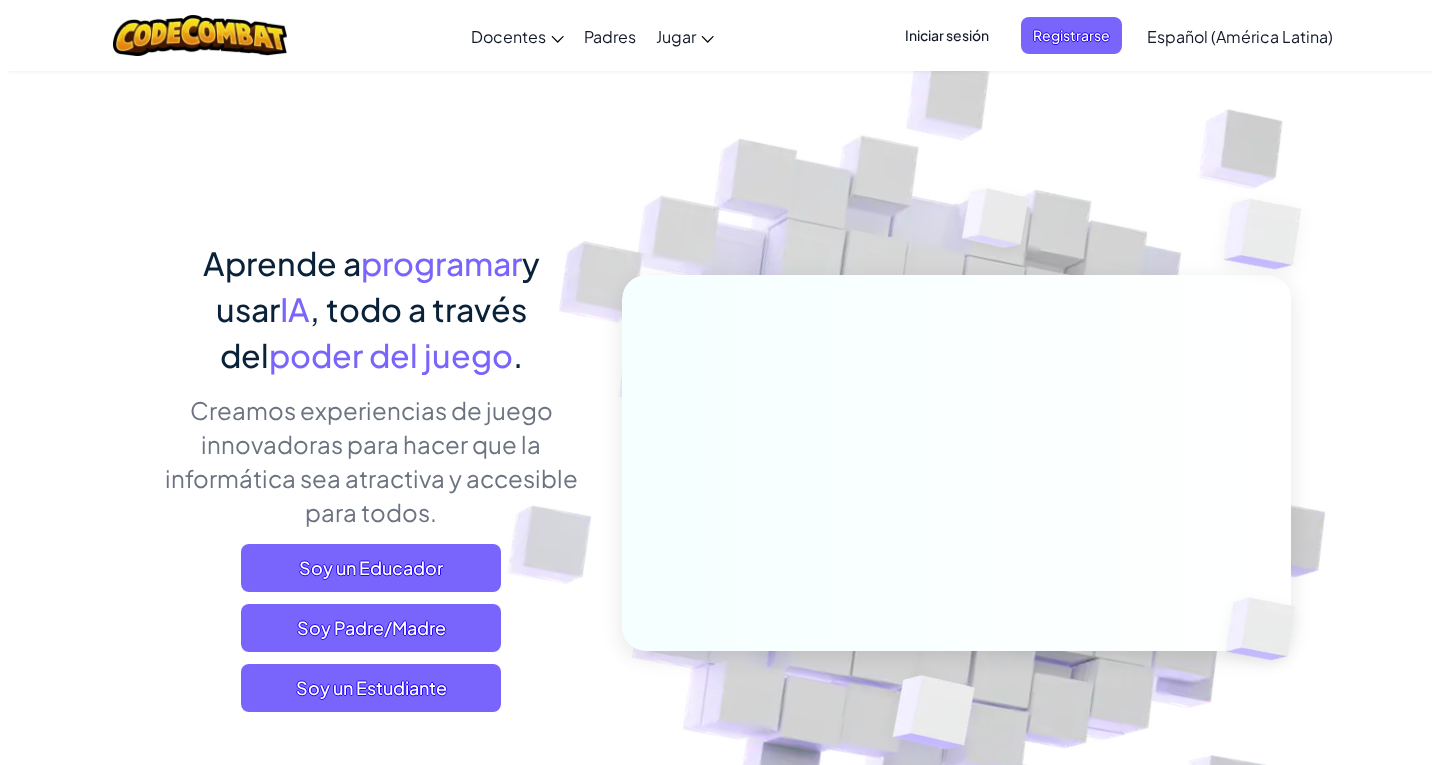 scroll, scrollTop: 0, scrollLeft: 0, axis: both 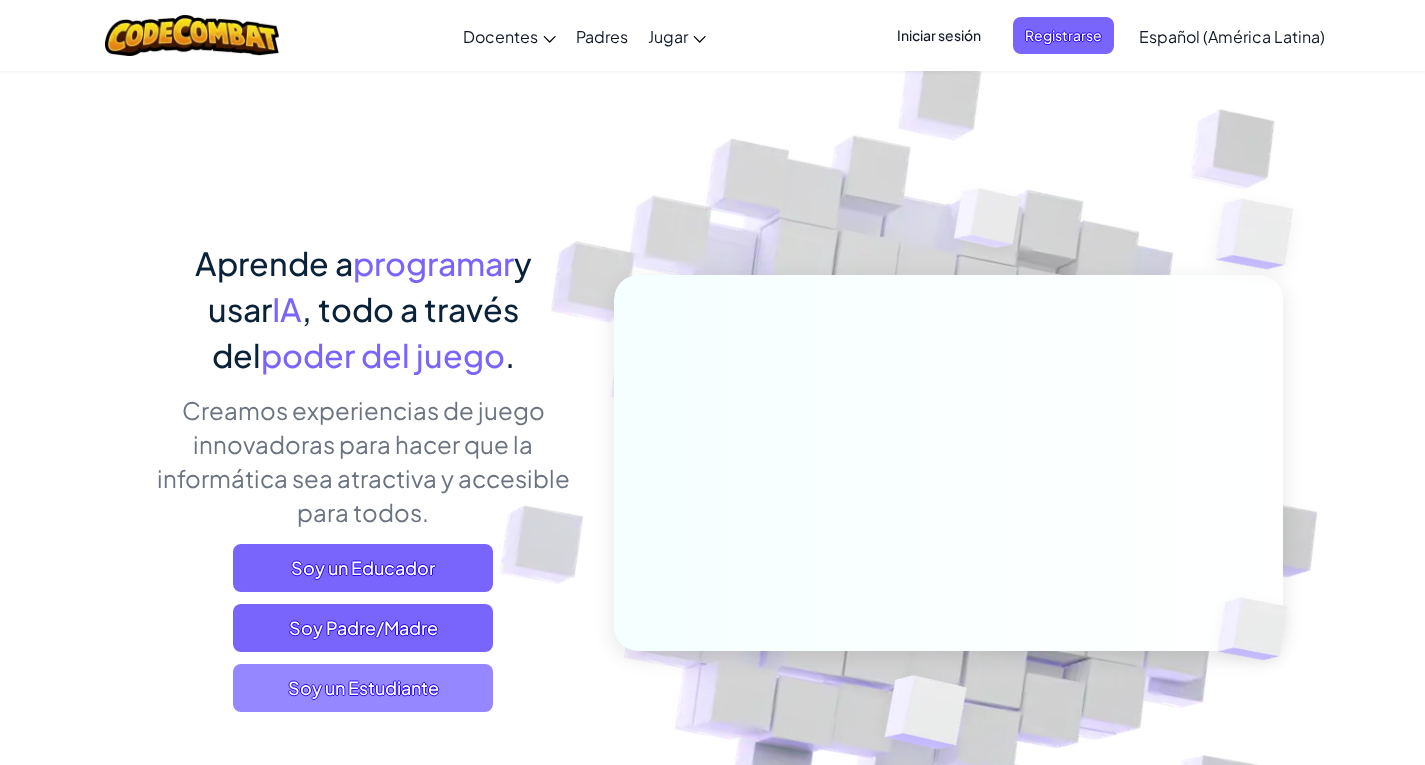 click on "Soy un Estudiante" at bounding box center (363, 688) 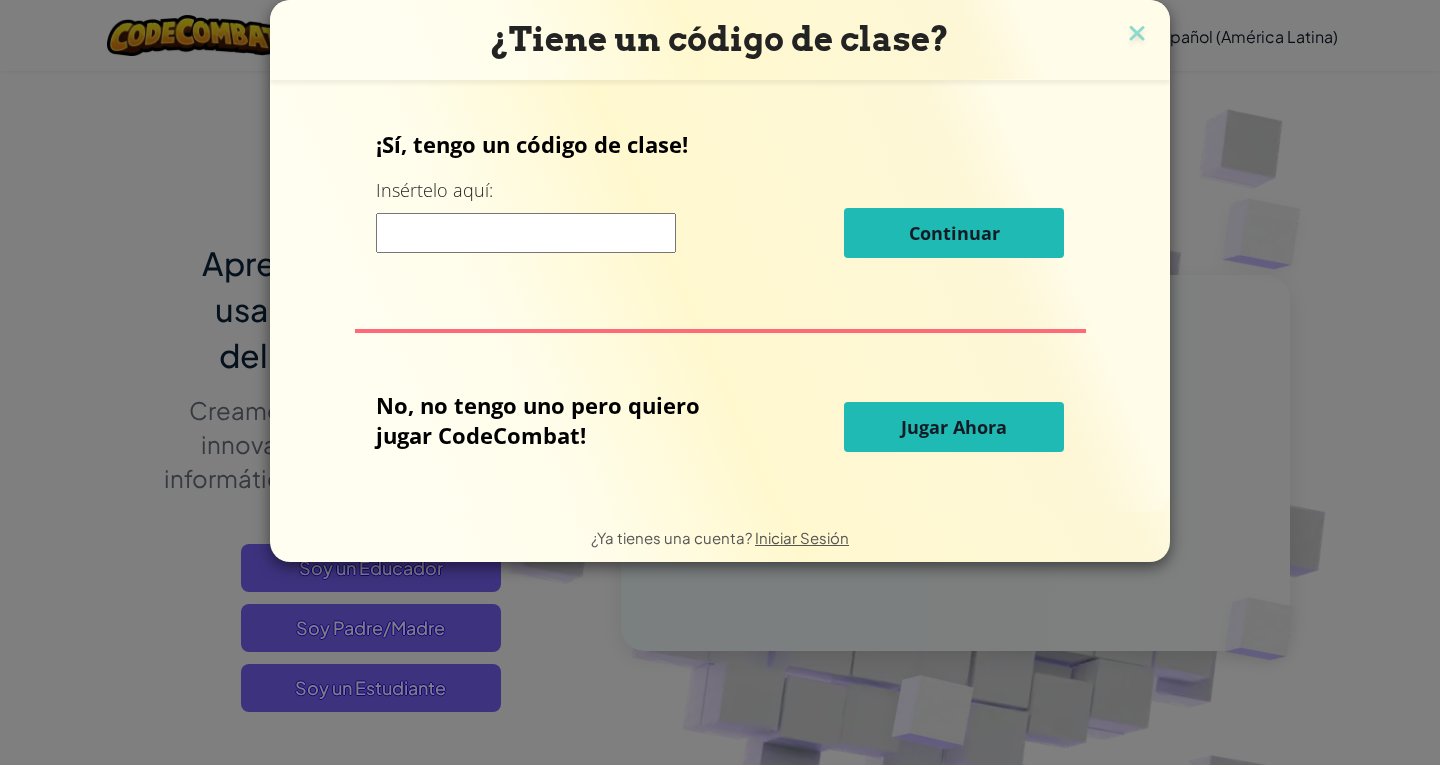 click on "Jugar Ahora" at bounding box center (954, 427) 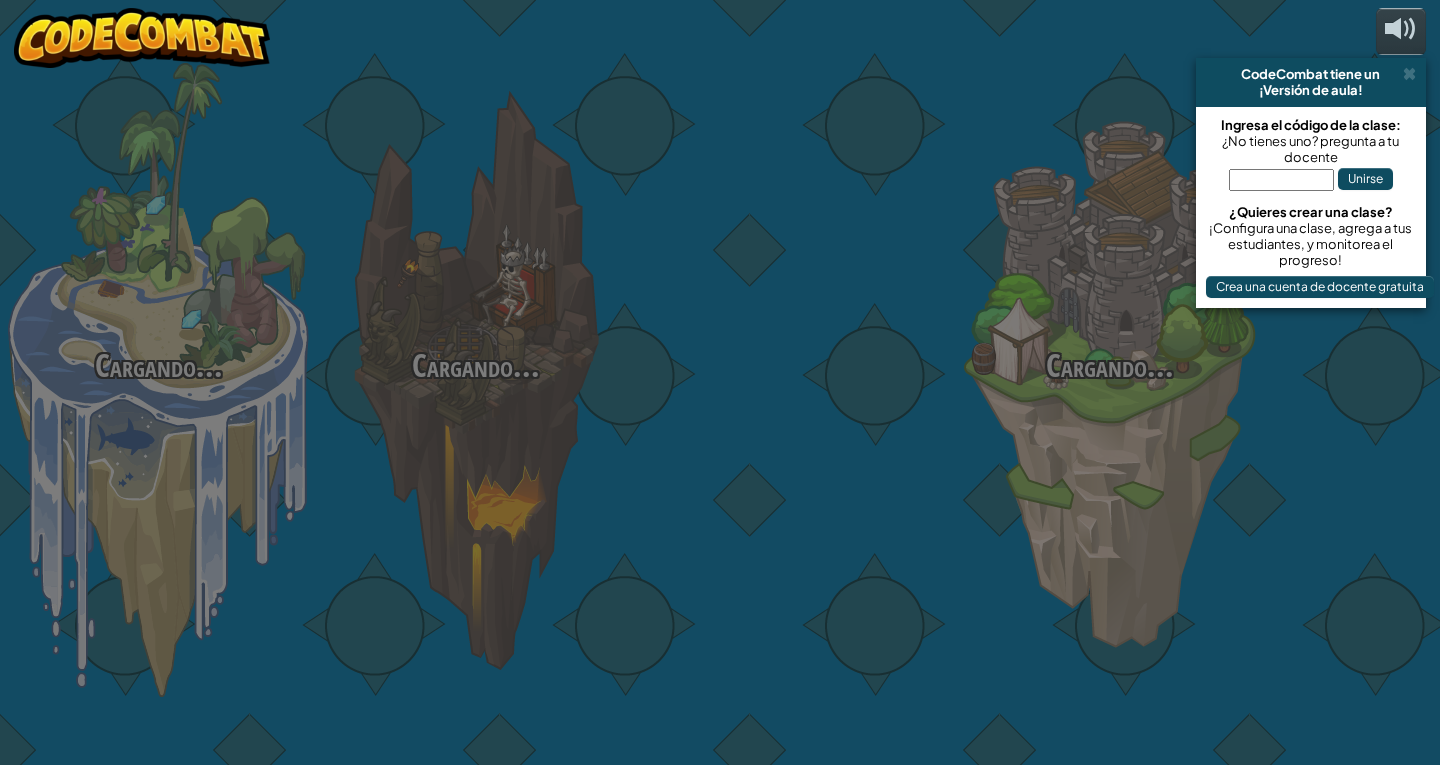 select on "es-419" 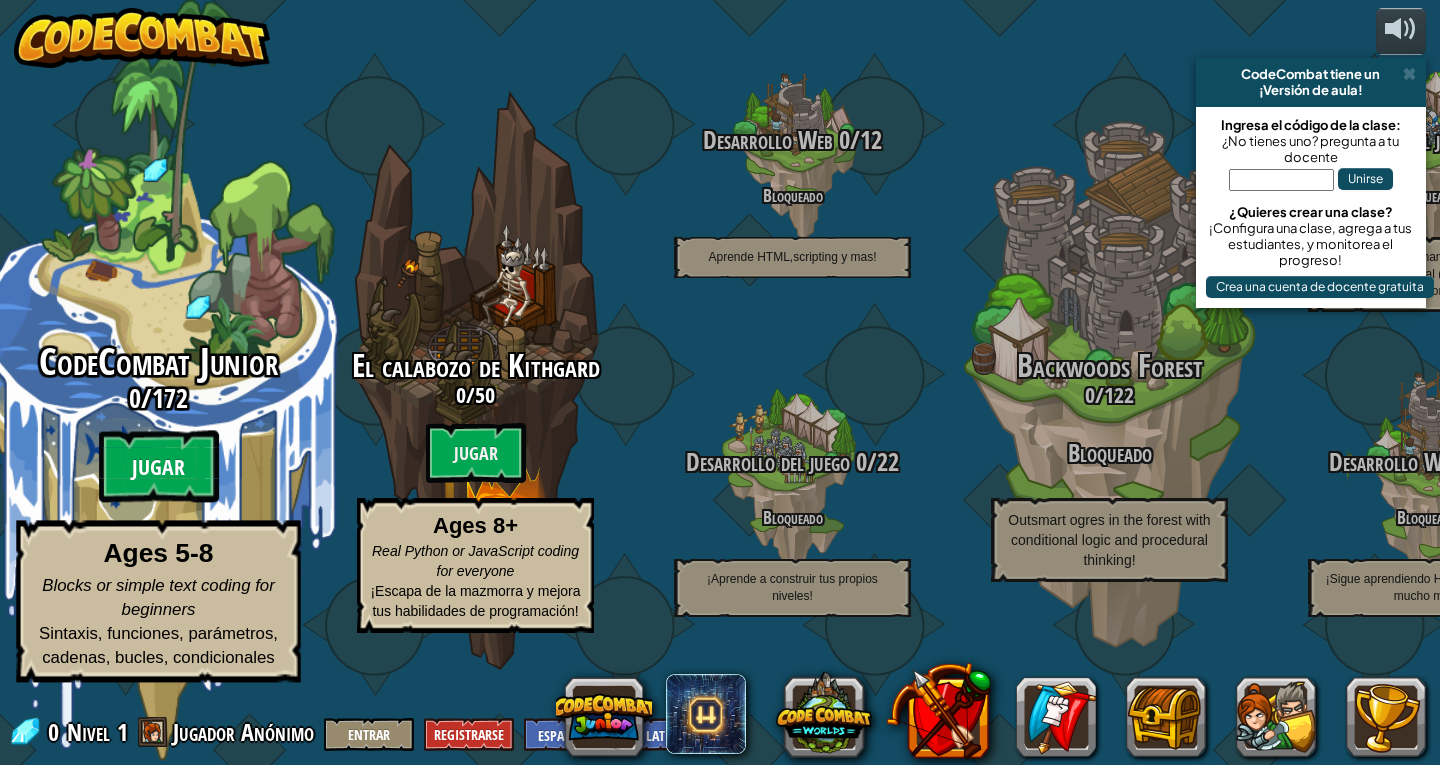 click on "Jugar" at bounding box center [159, 467] 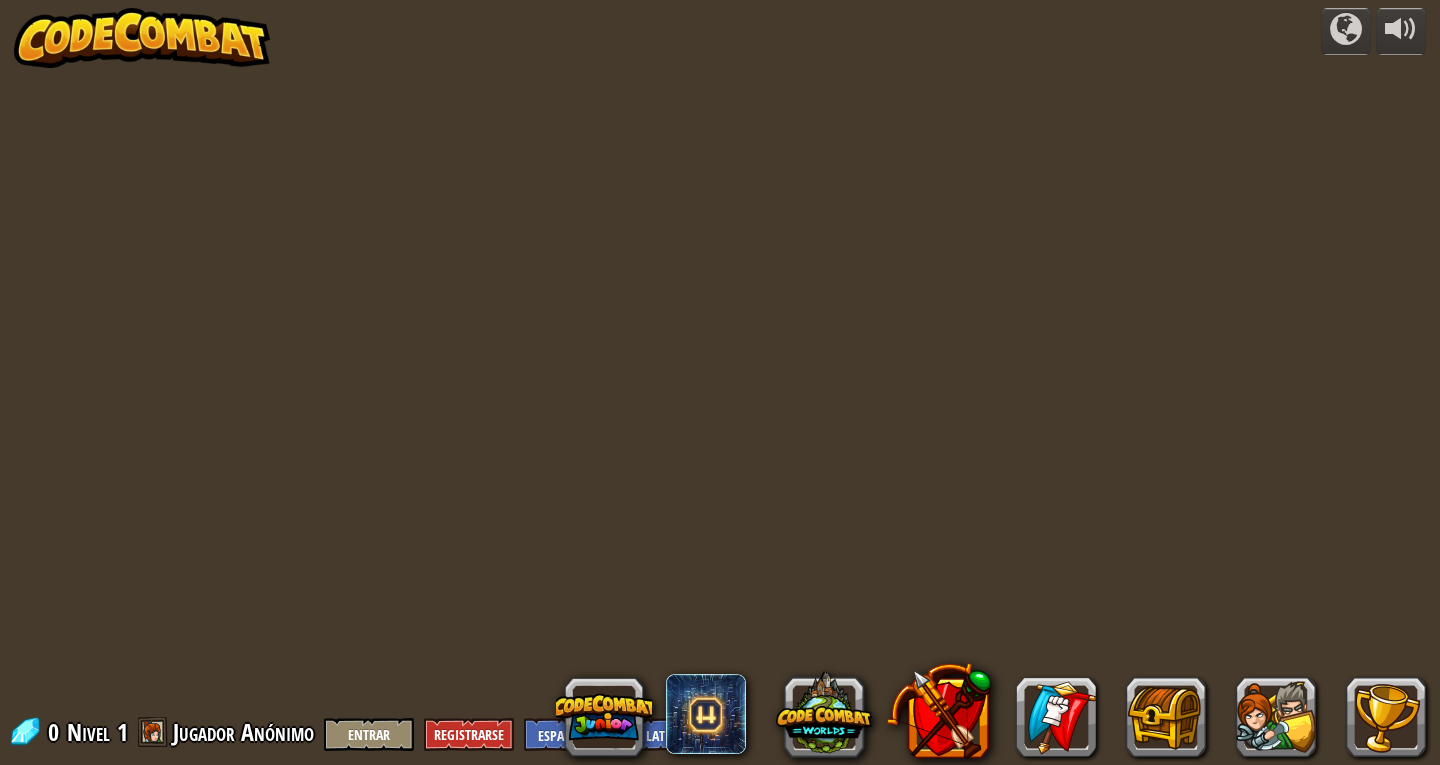 select on "es-419" 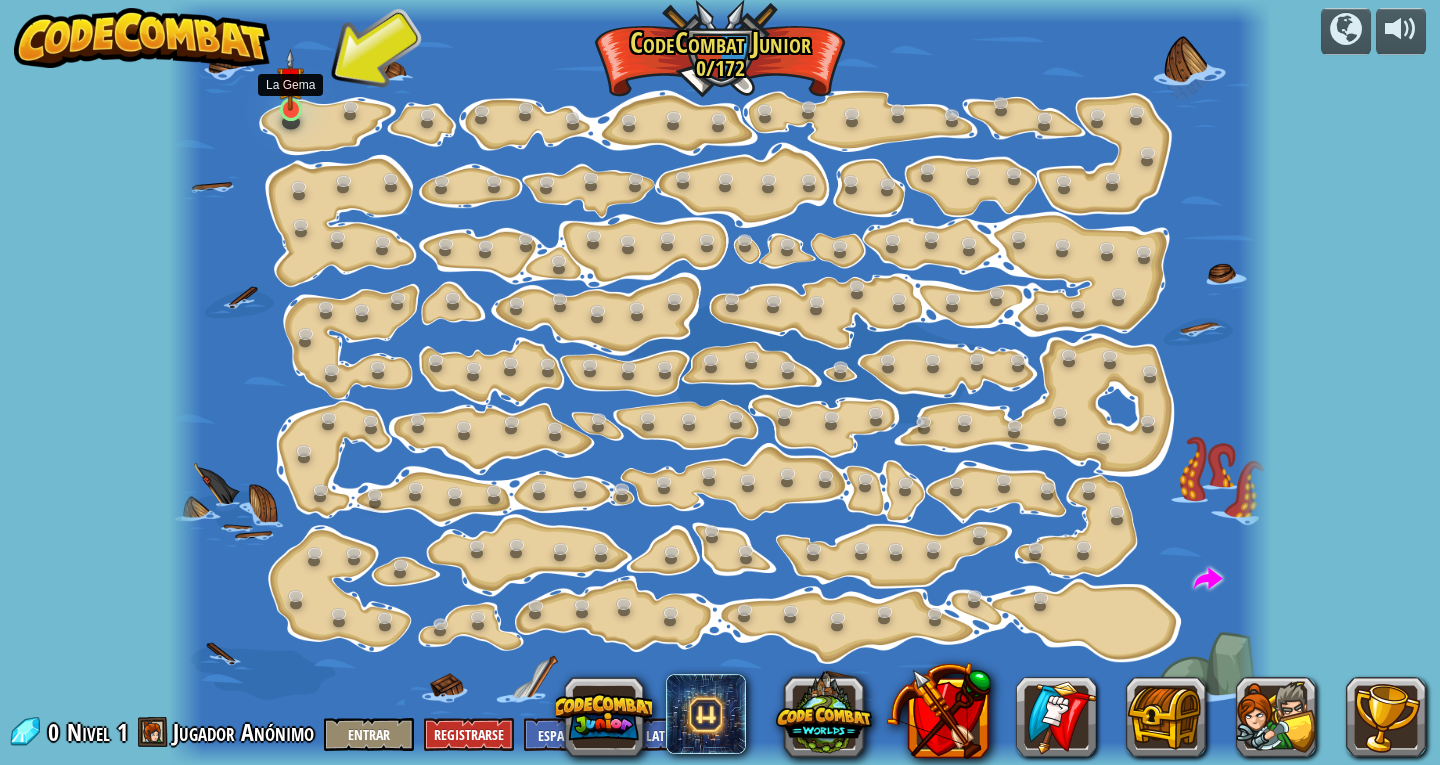 click at bounding box center (290, 80) 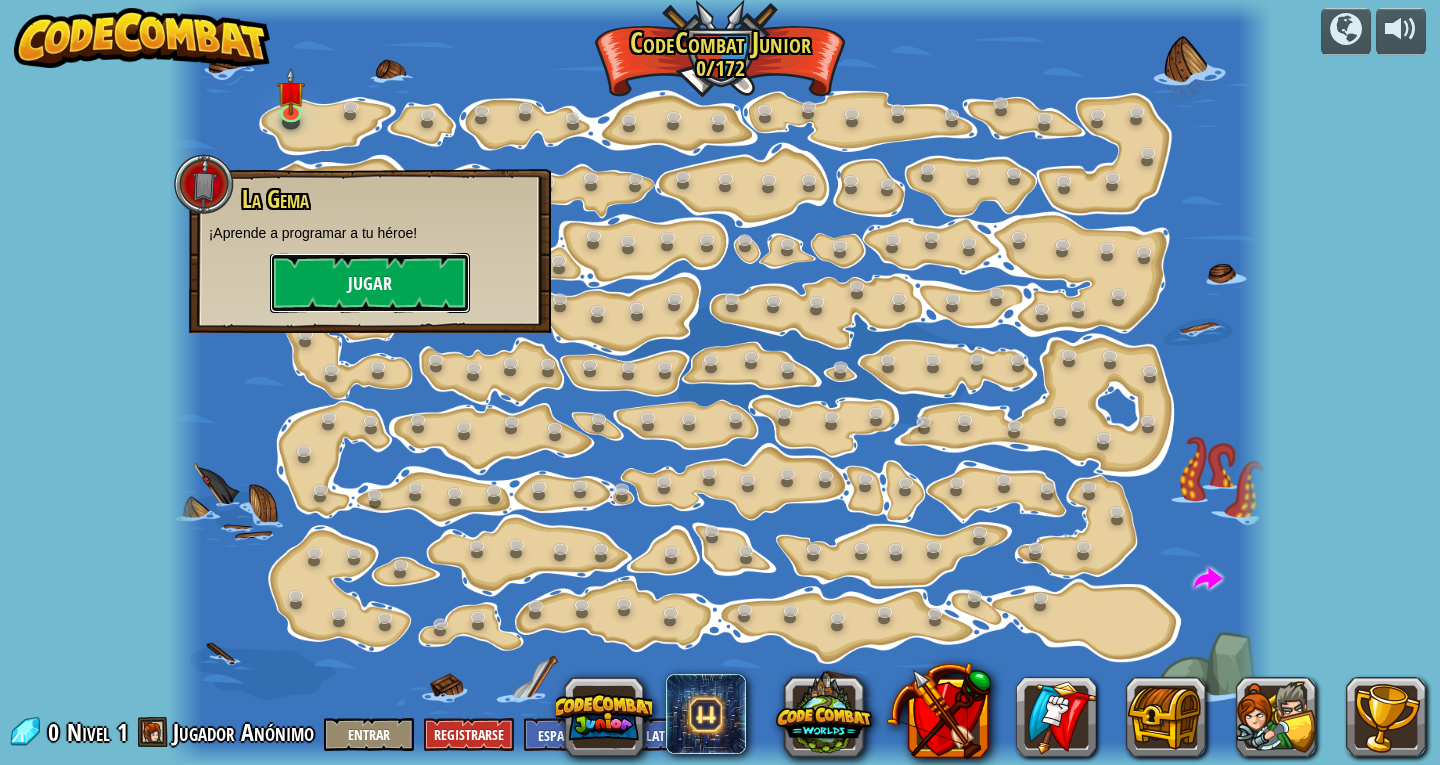 click on "Jugar" at bounding box center [370, 283] 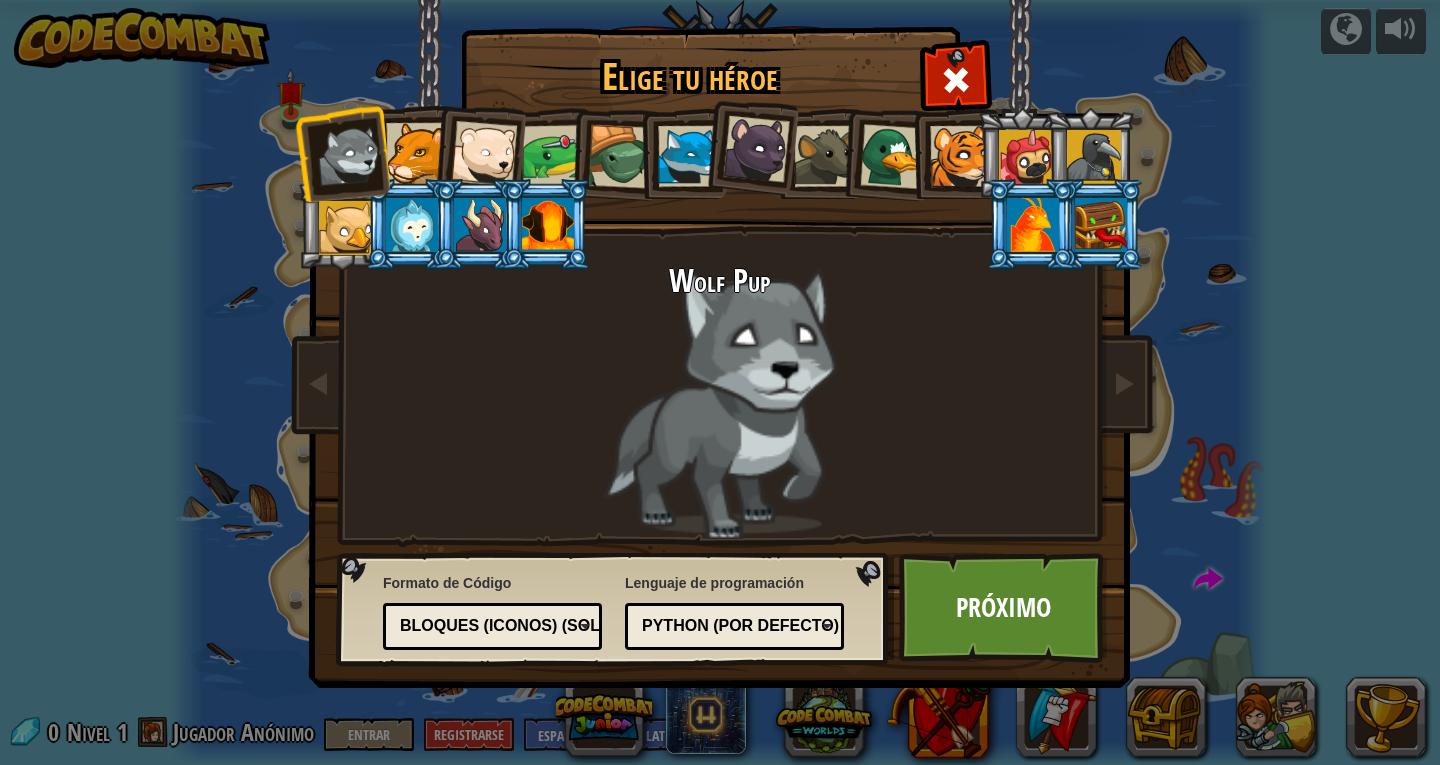click at bounding box center [484, 154] 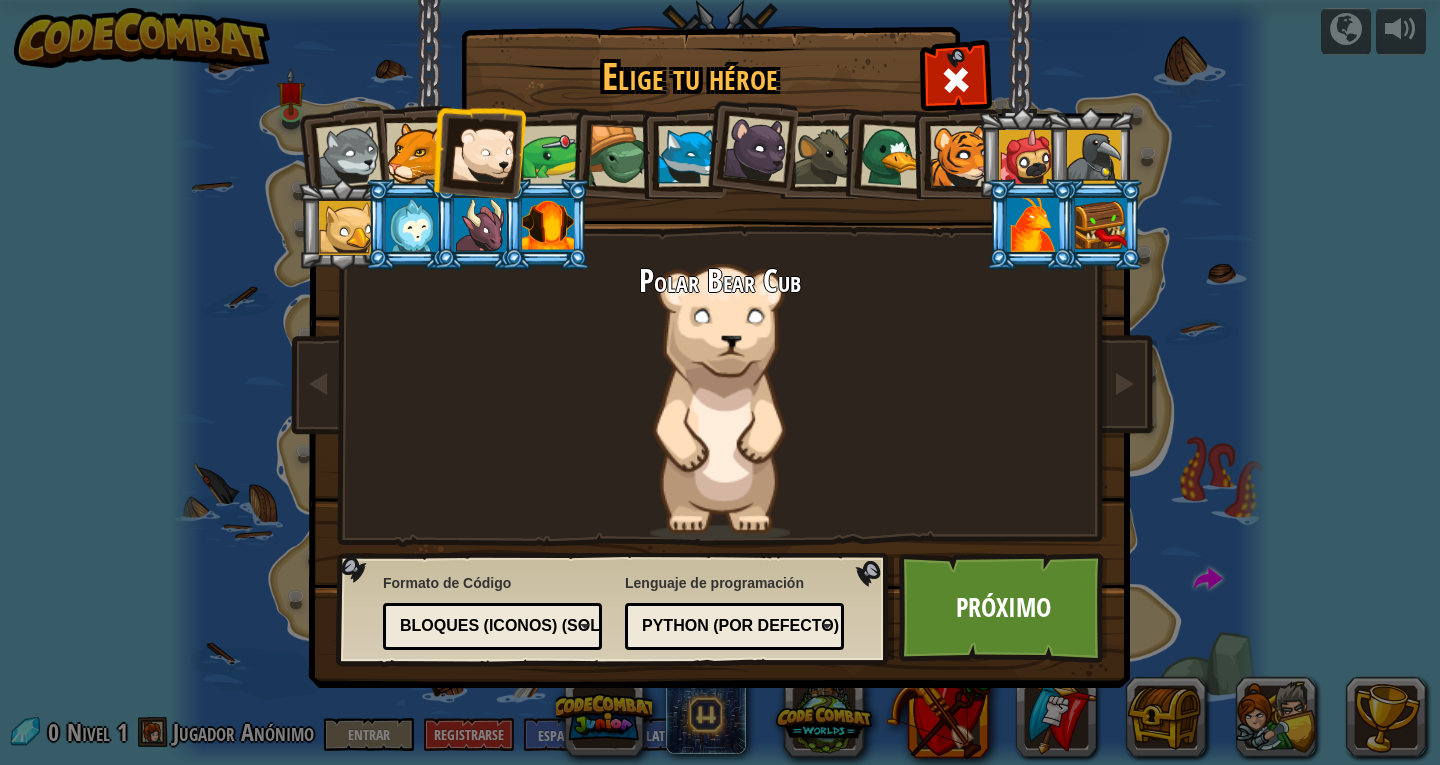 click at bounding box center [416, 153] 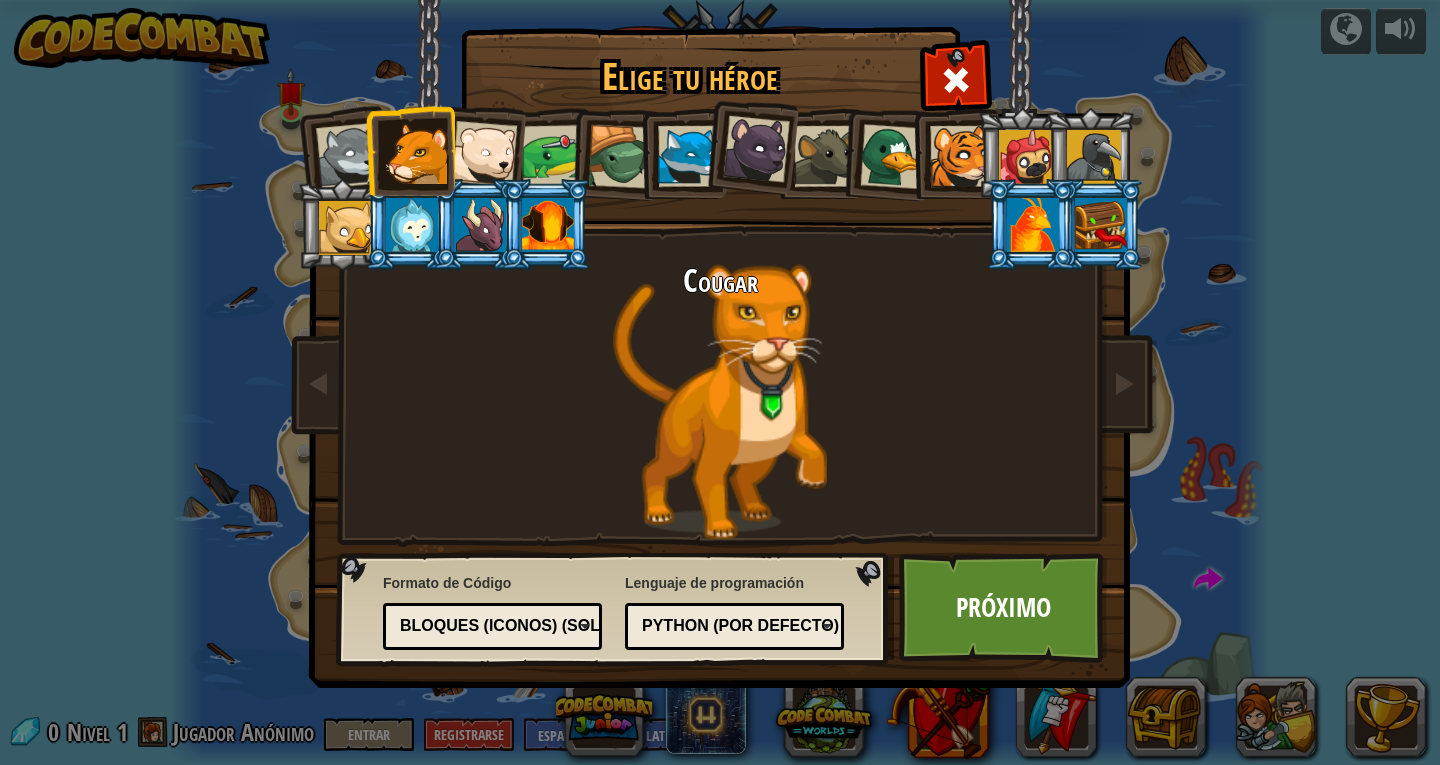 click at bounding box center (484, 154) 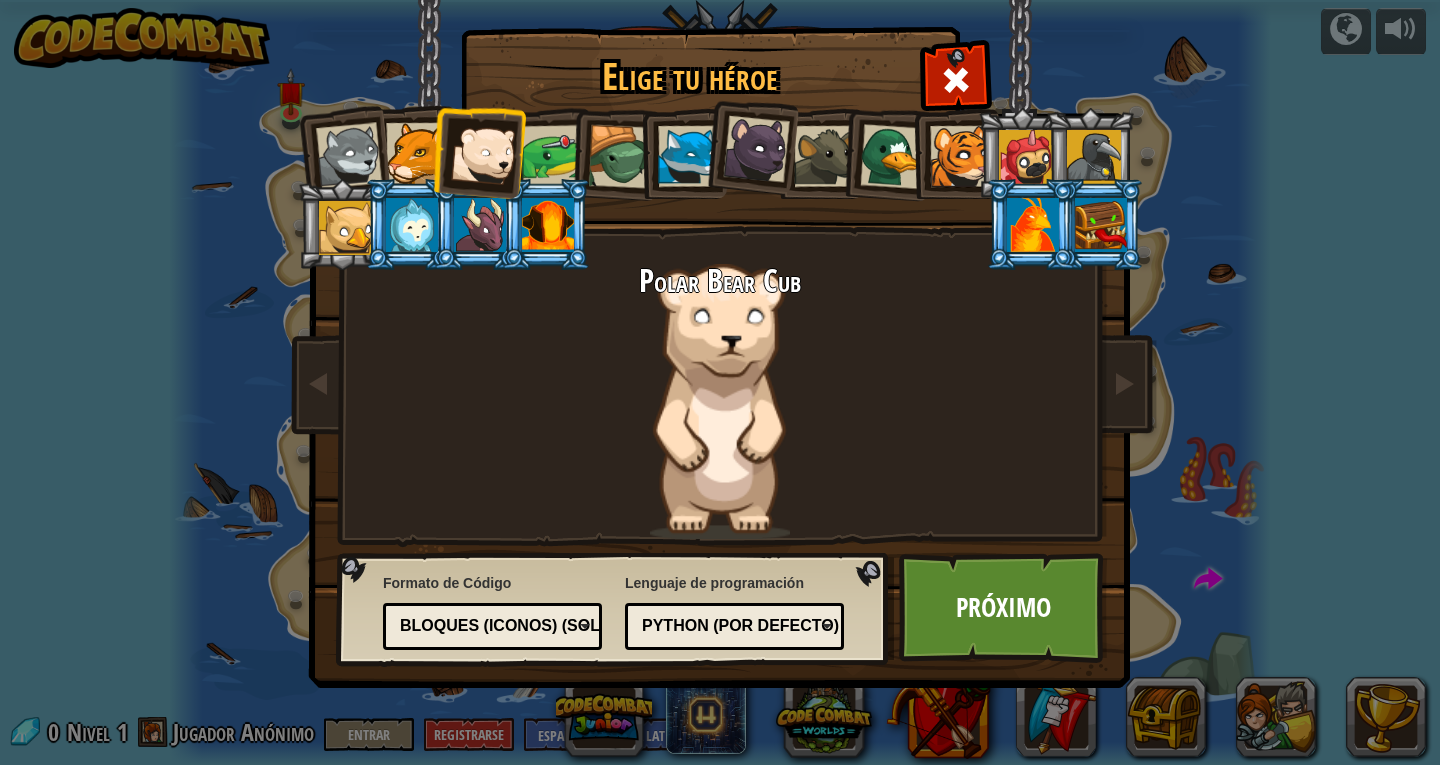 click at bounding box center (553, 156) 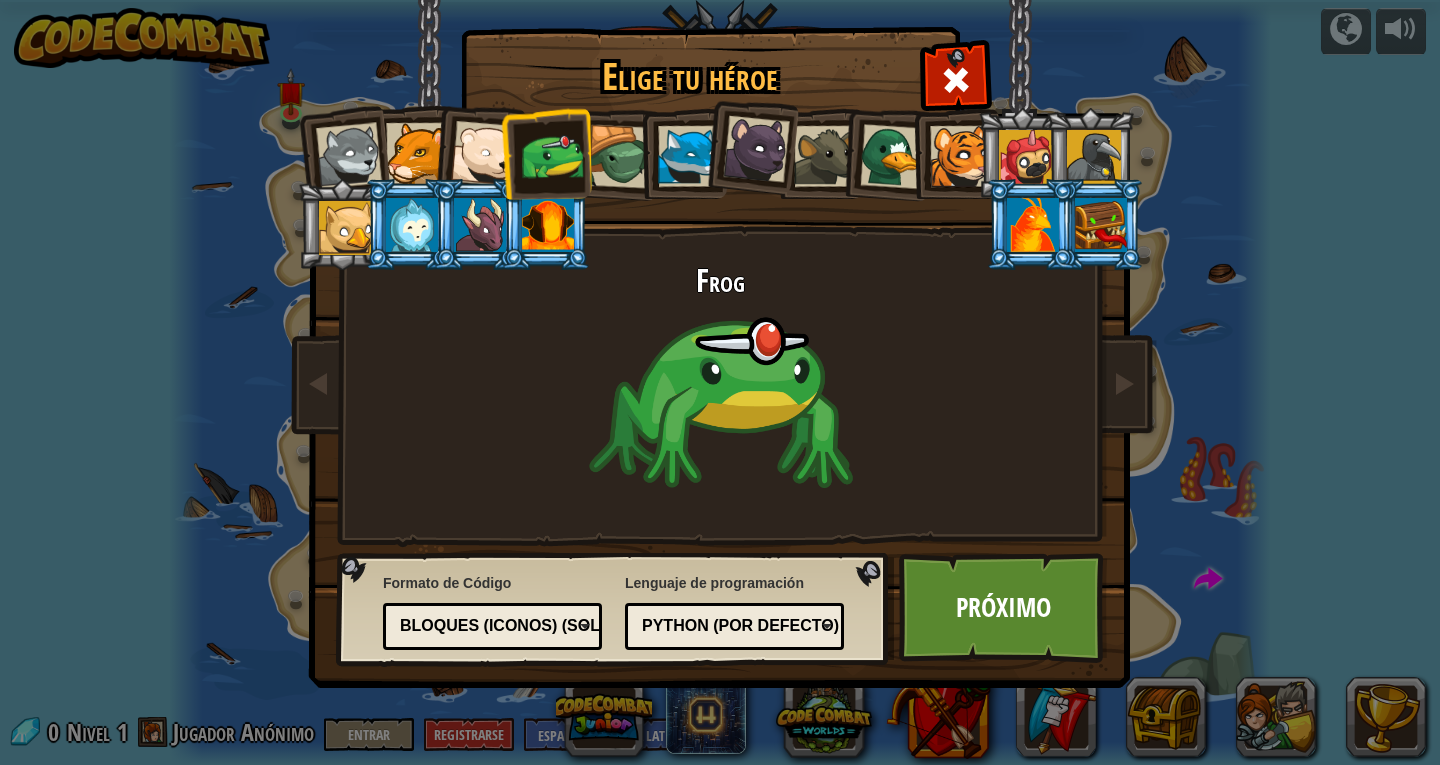 click at bounding box center (620, 157) 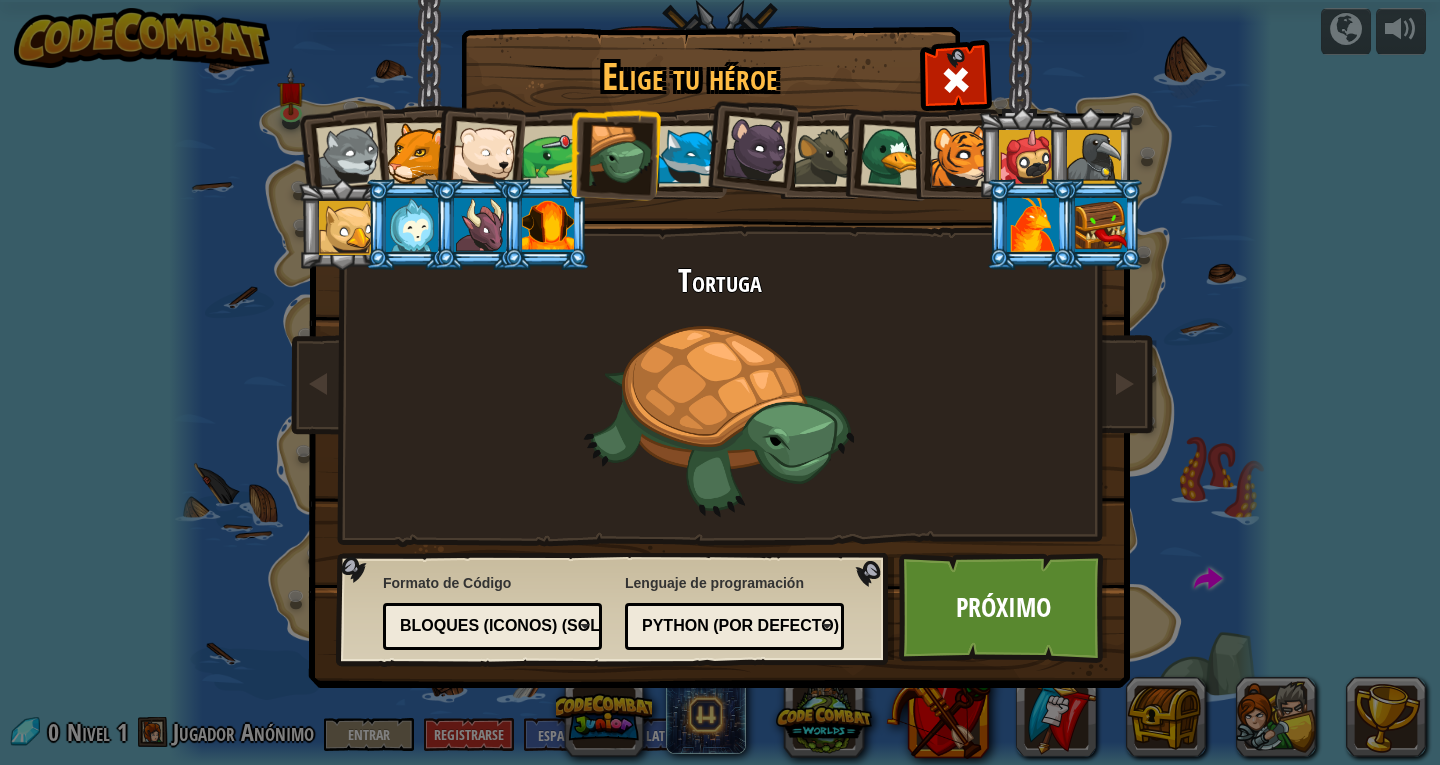 click at bounding box center (688, 156) 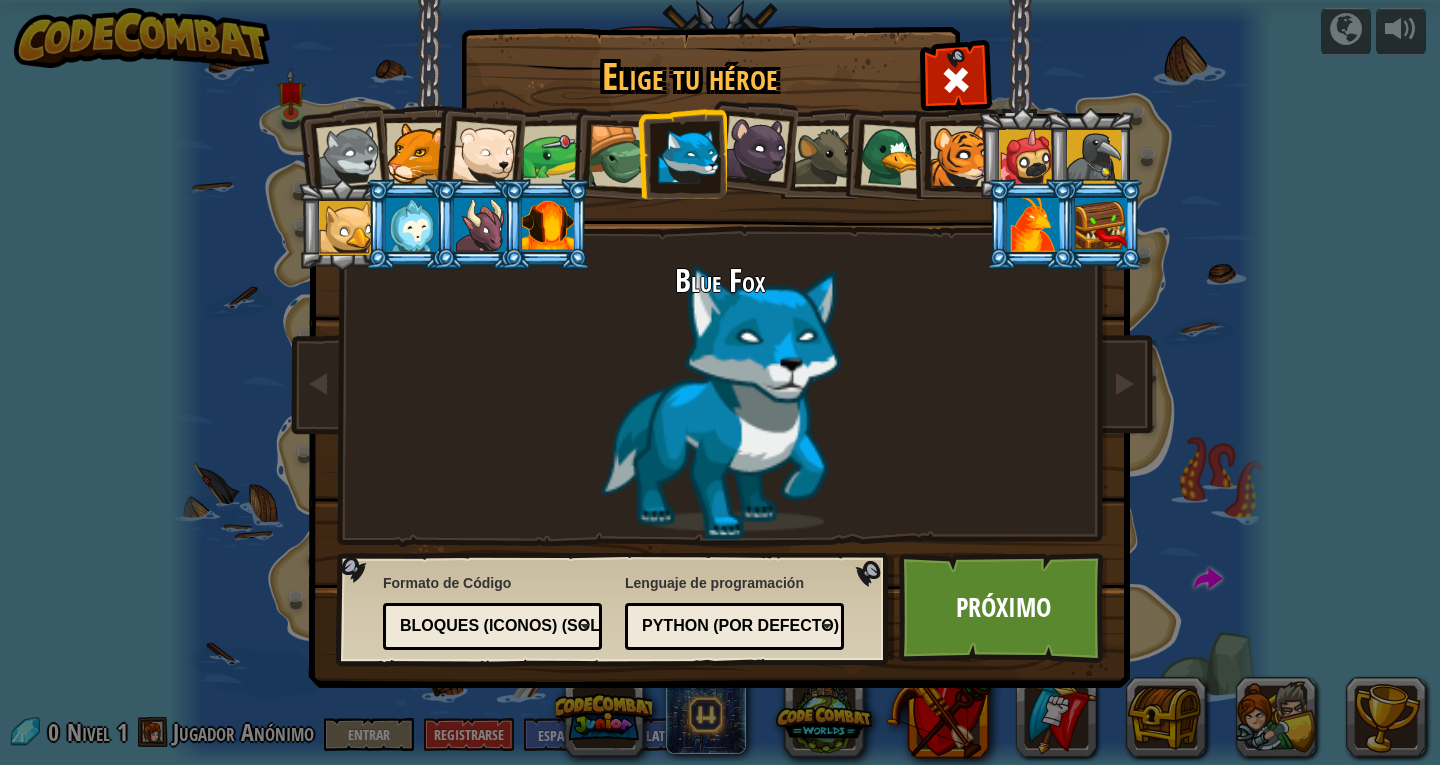 drag, startPoint x: 750, startPoint y: 165, endPoint x: 789, endPoint y: 154, distance: 40.5216 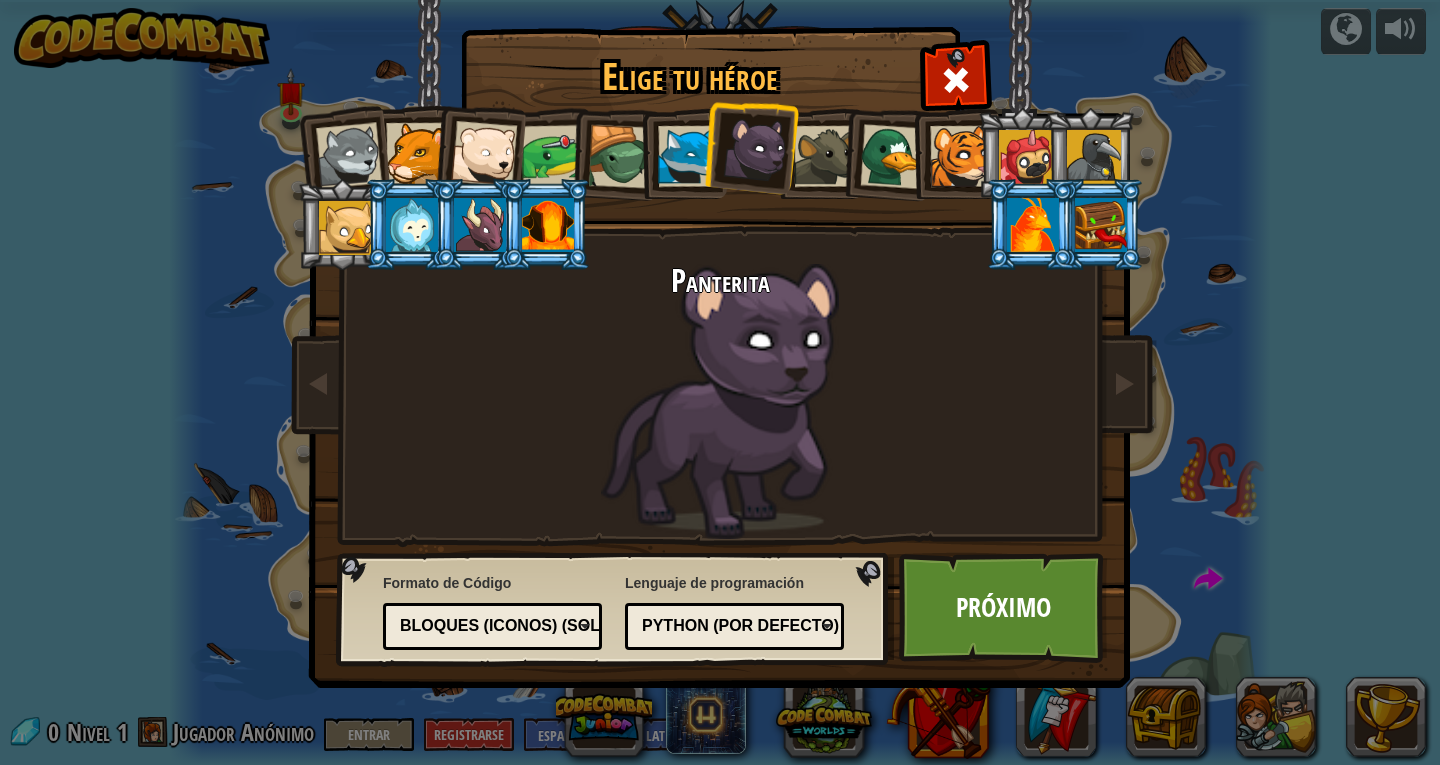 click at bounding box center (749, 146) 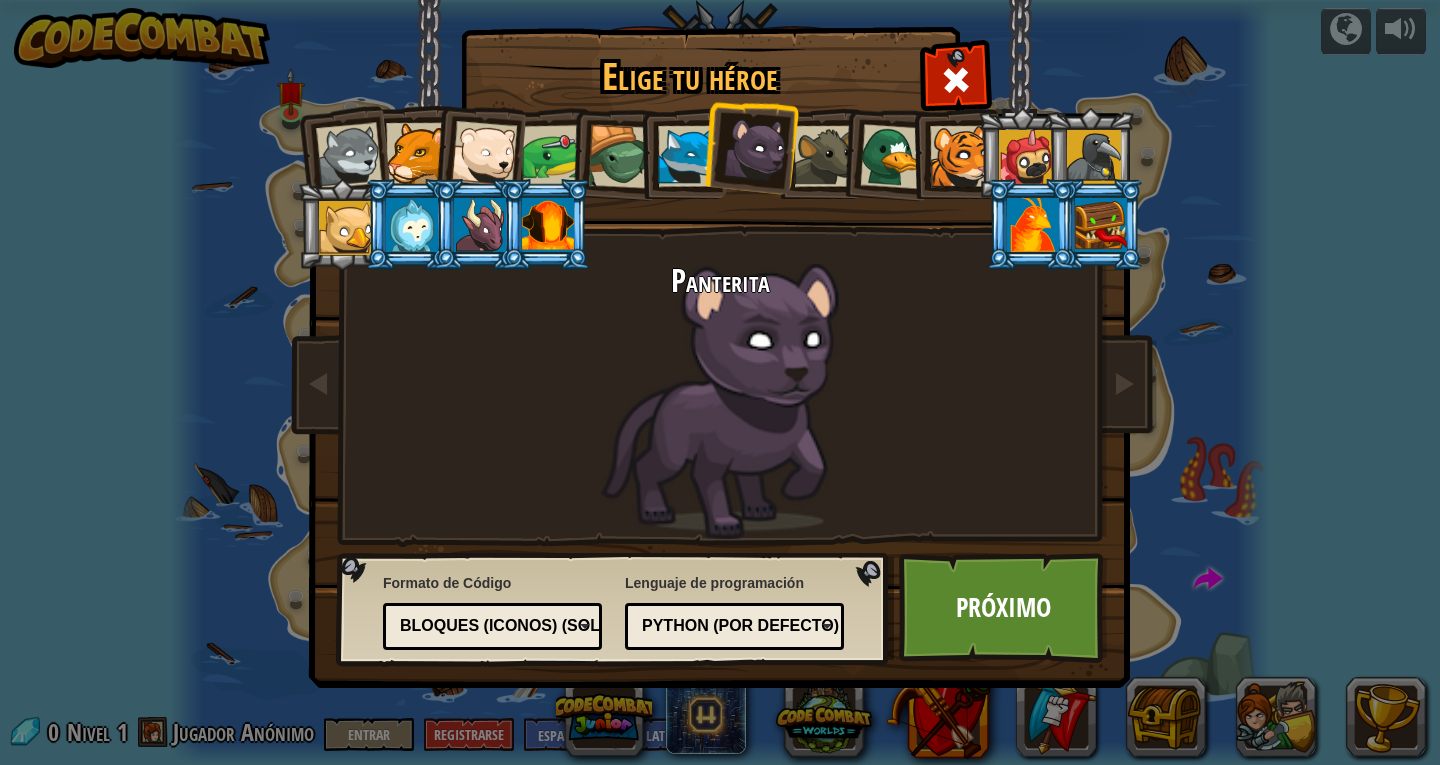 click at bounding box center (886, 153) 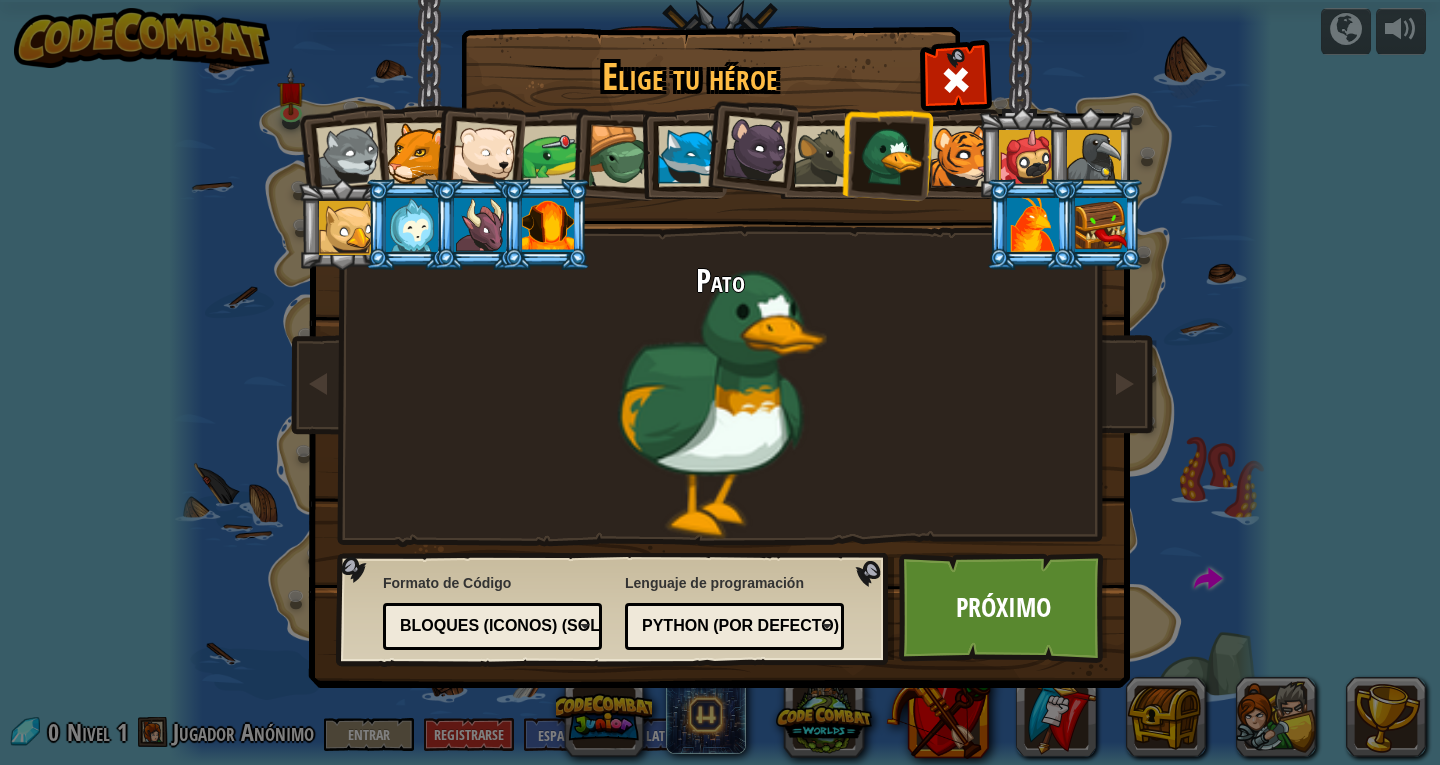 click at bounding box center [892, 156] 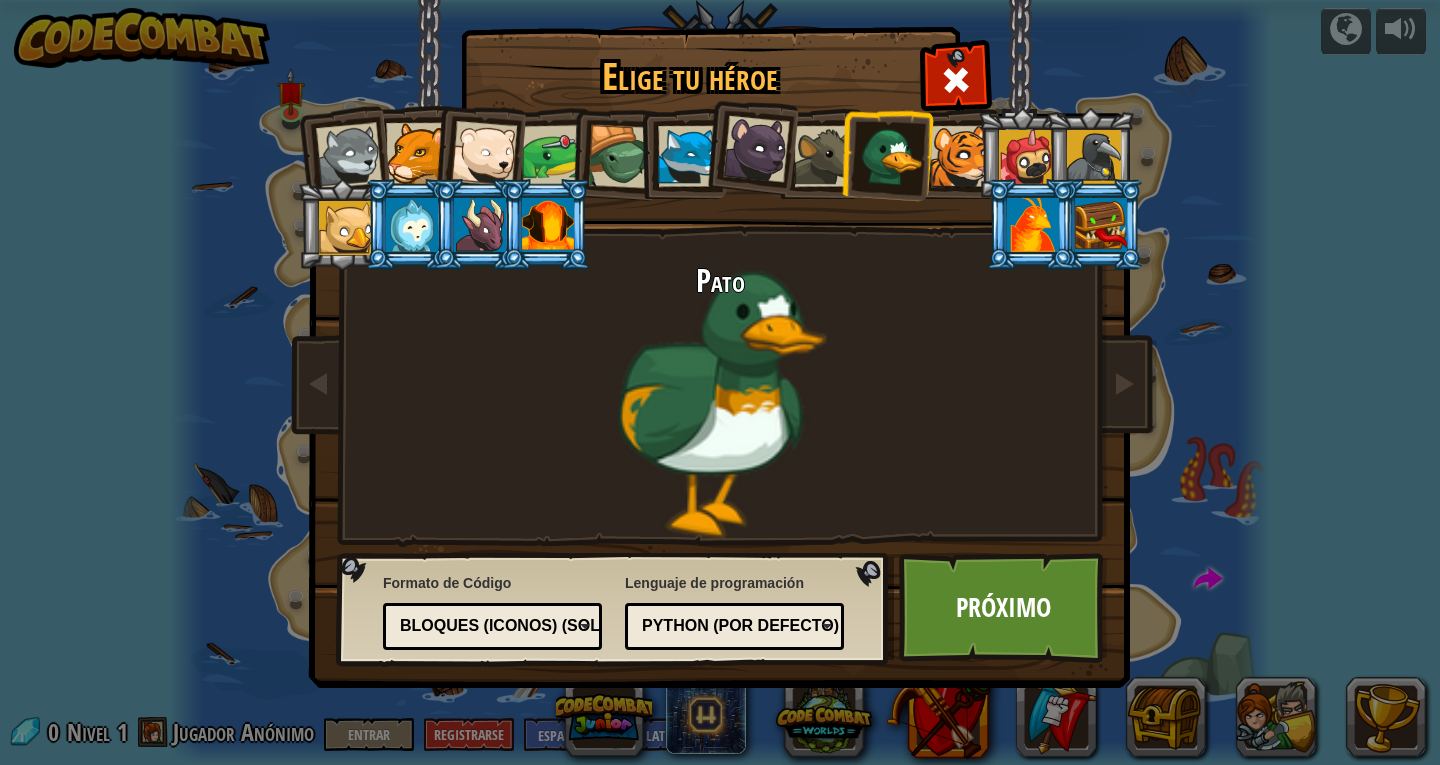 click at bounding box center [818, 153] 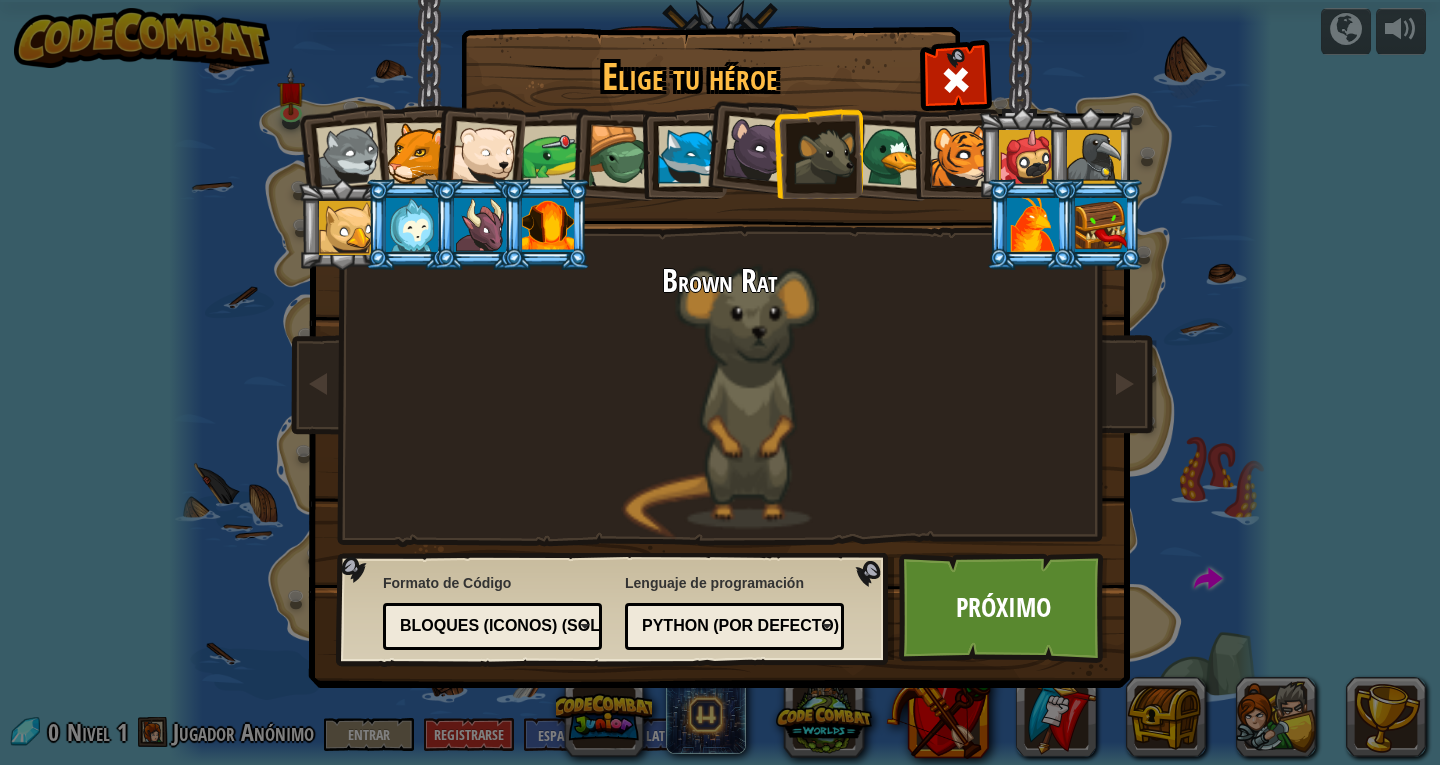 click at bounding box center (960, 156) 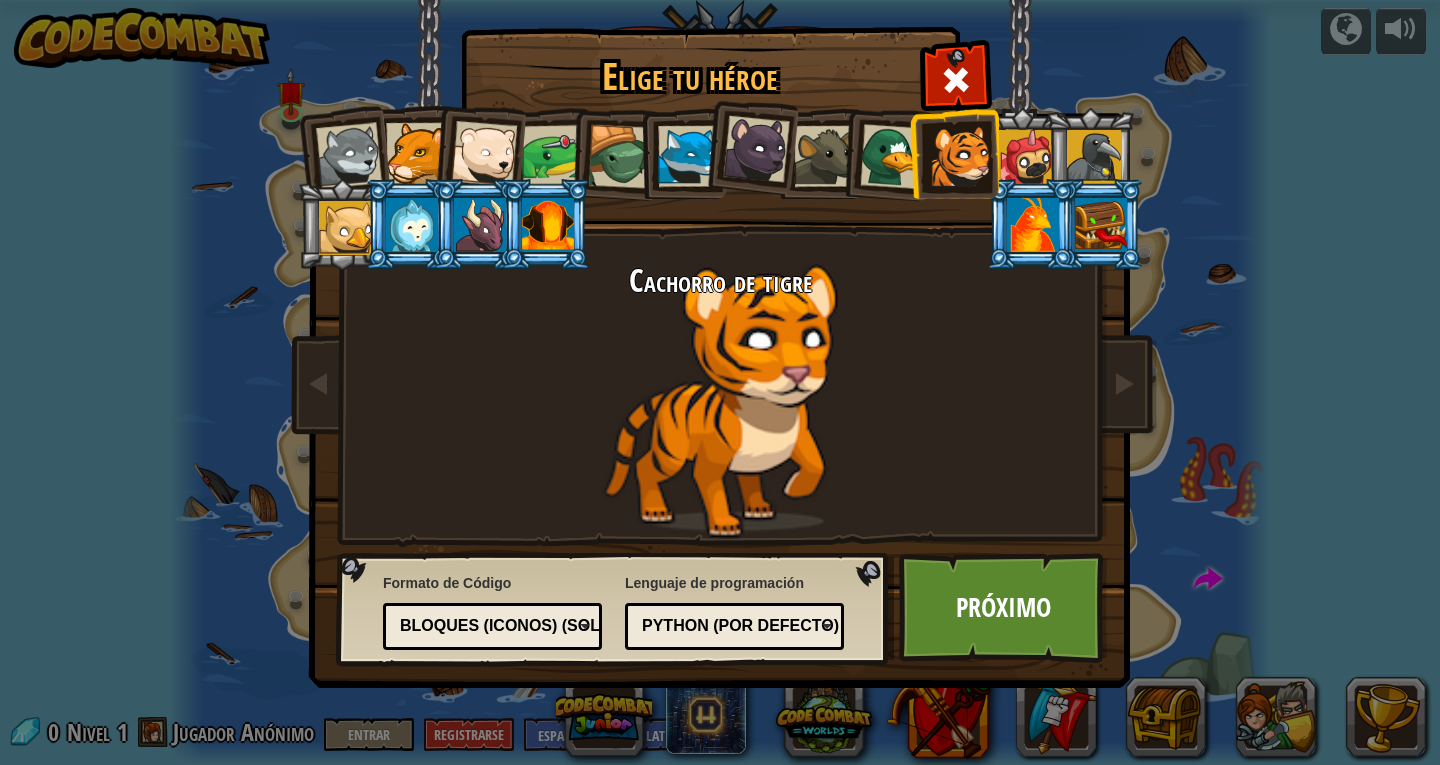 click at bounding box center [1026, 157] 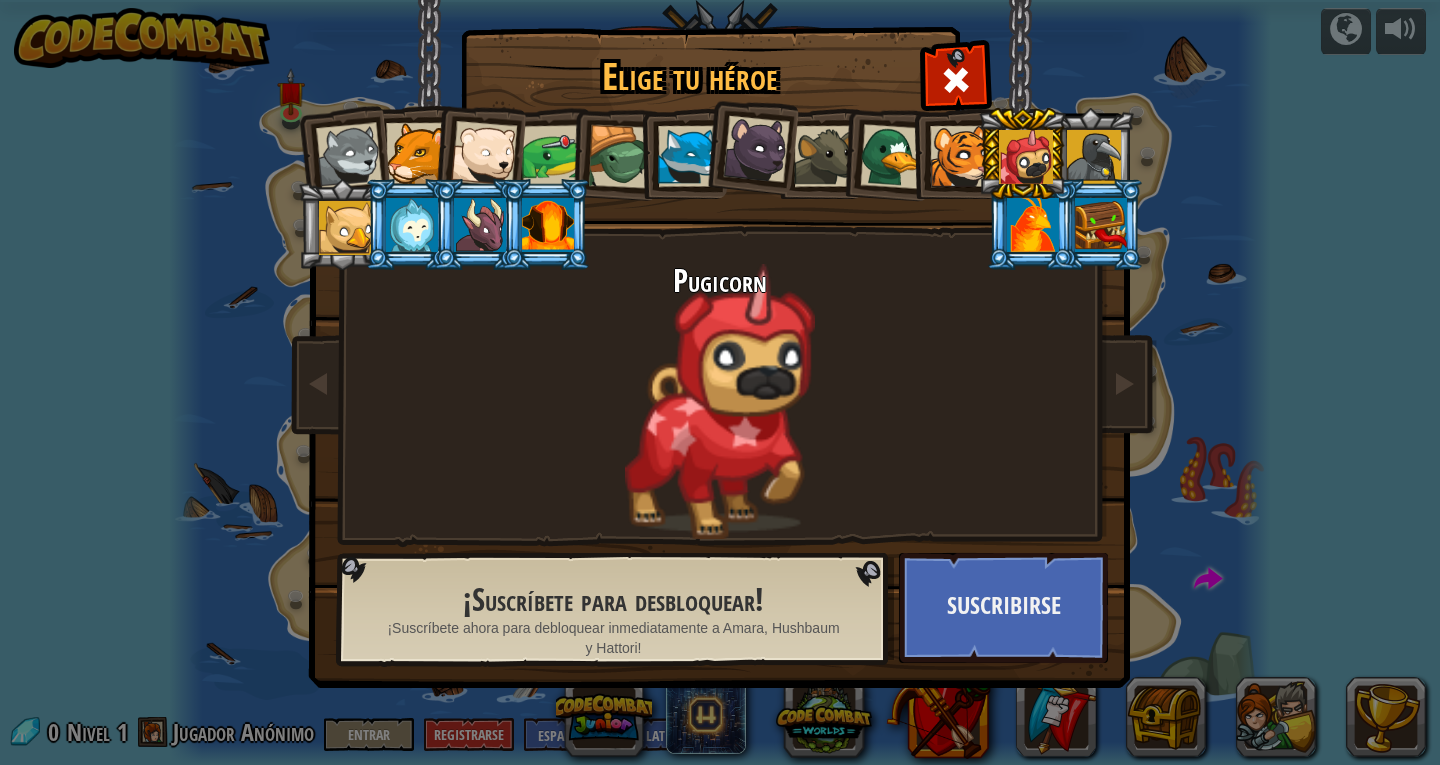 click at bounding box center (346, 228) 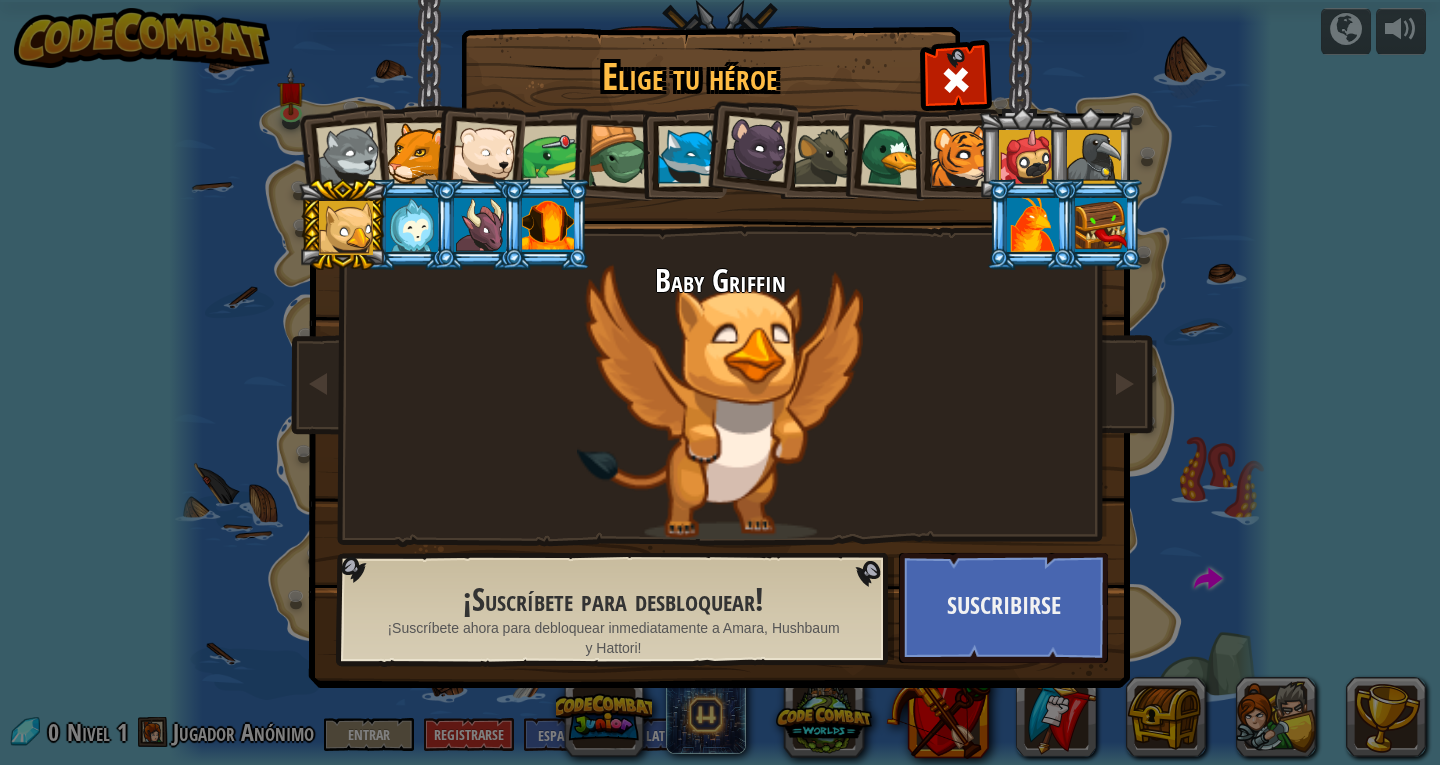 click at bounding box center [553, 156] 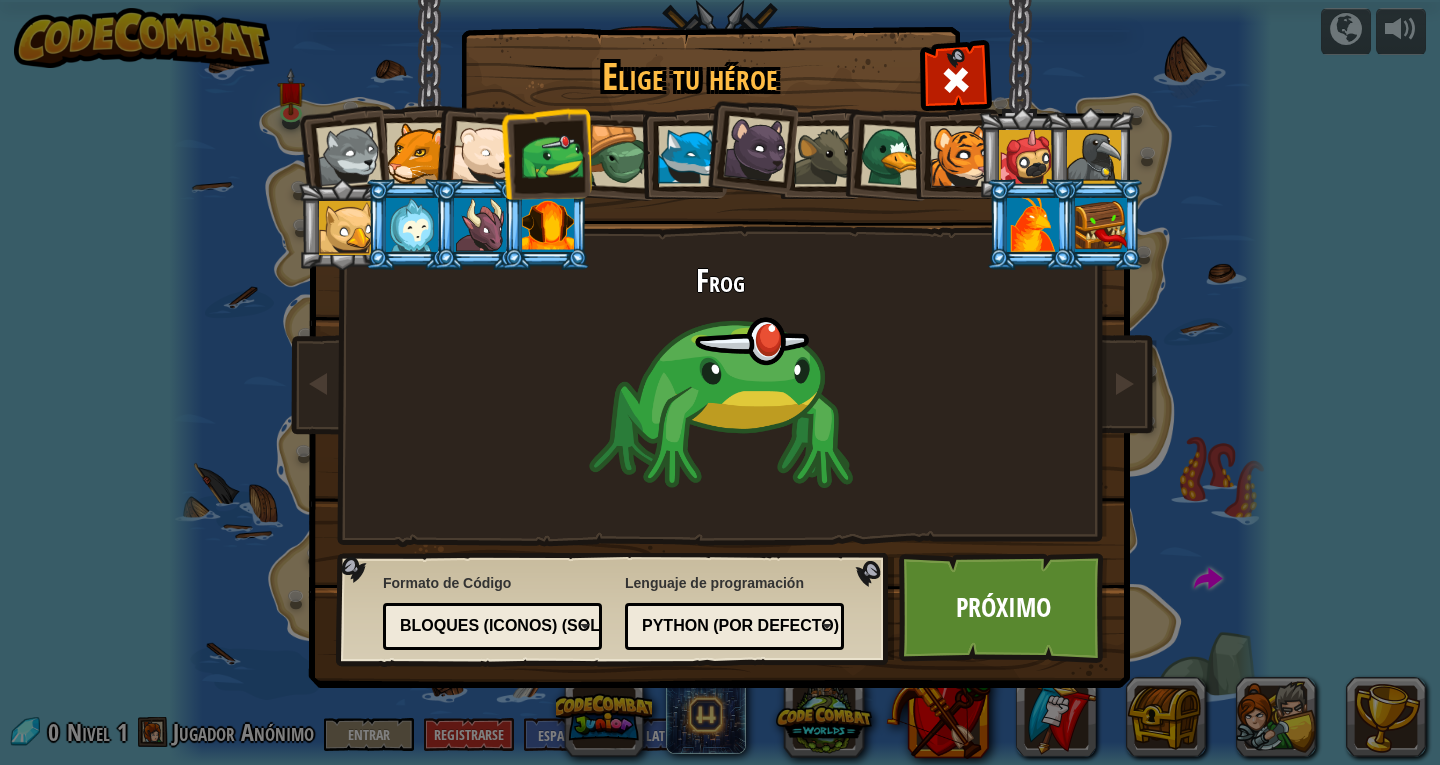 click at bounding box center (416, 153) 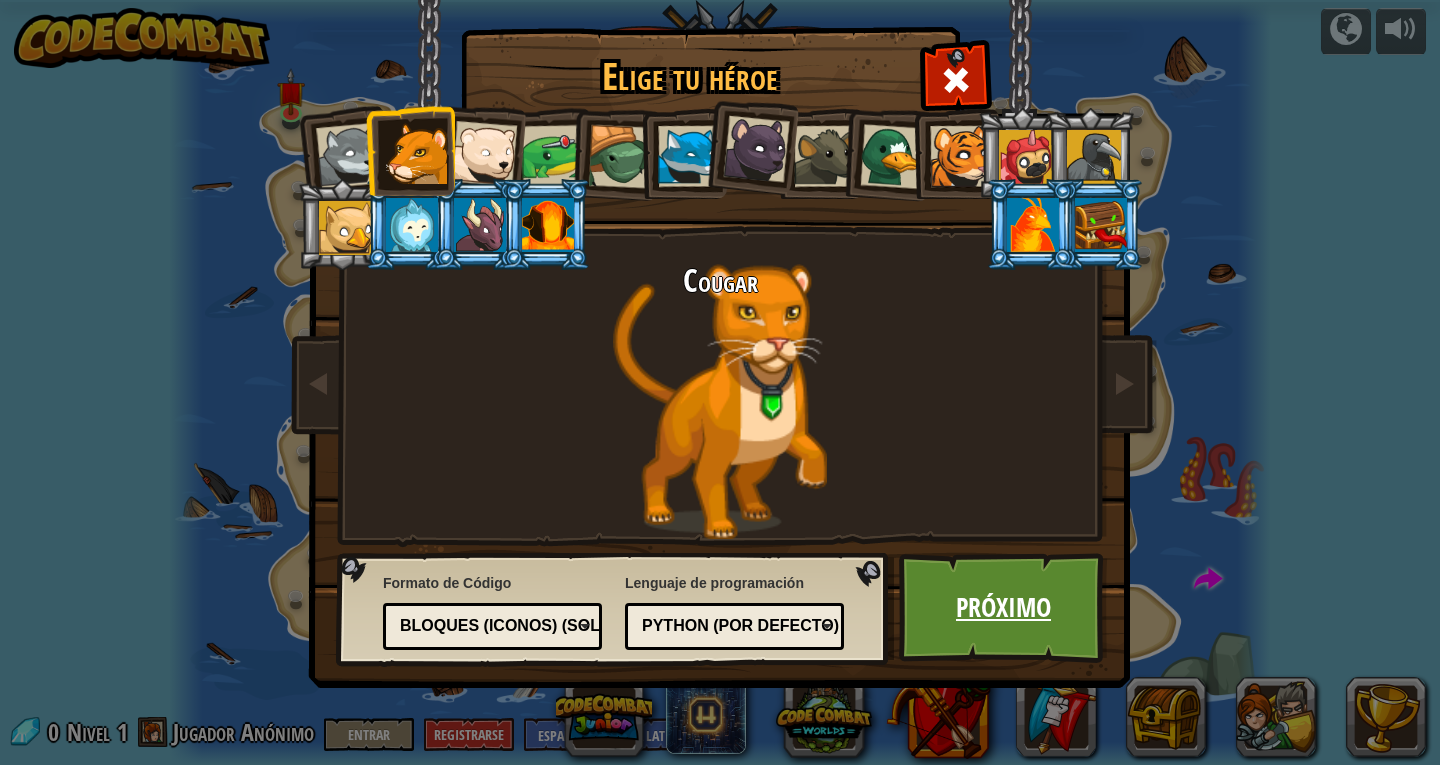 click on "Próximo" at bounding box center (1003, 608) 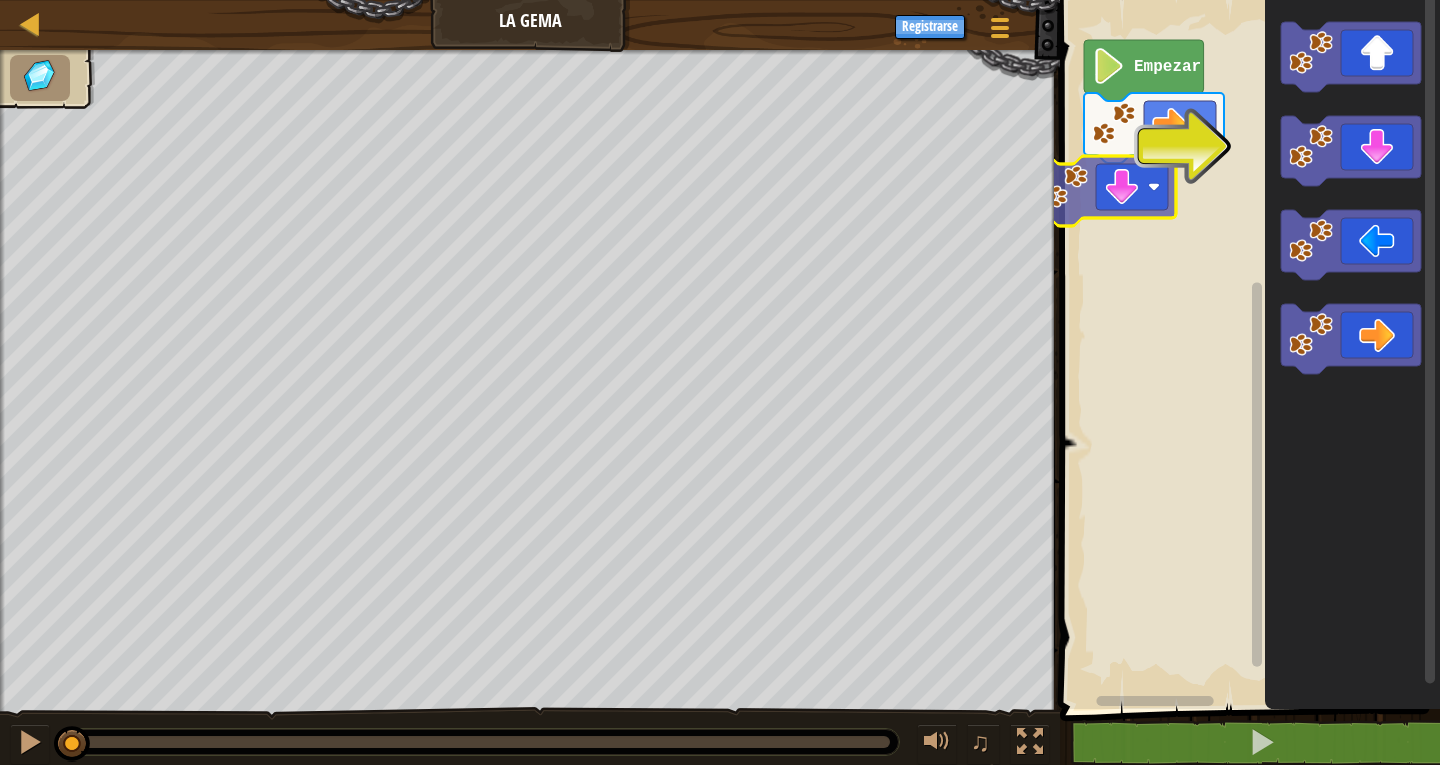 click on "Empezar" at bounding box center (1247, 349) 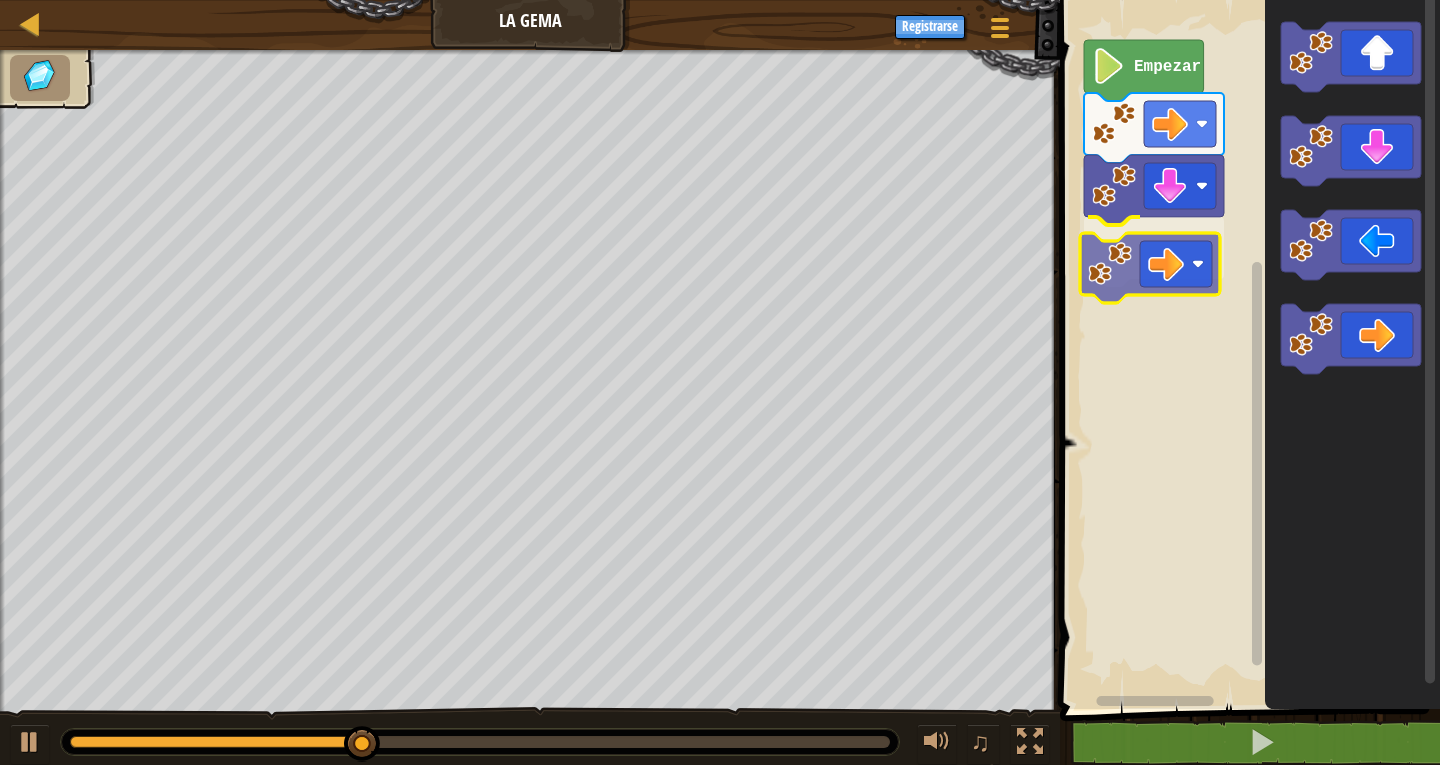 click on "Empezar" at bounding box center [1247, 349] 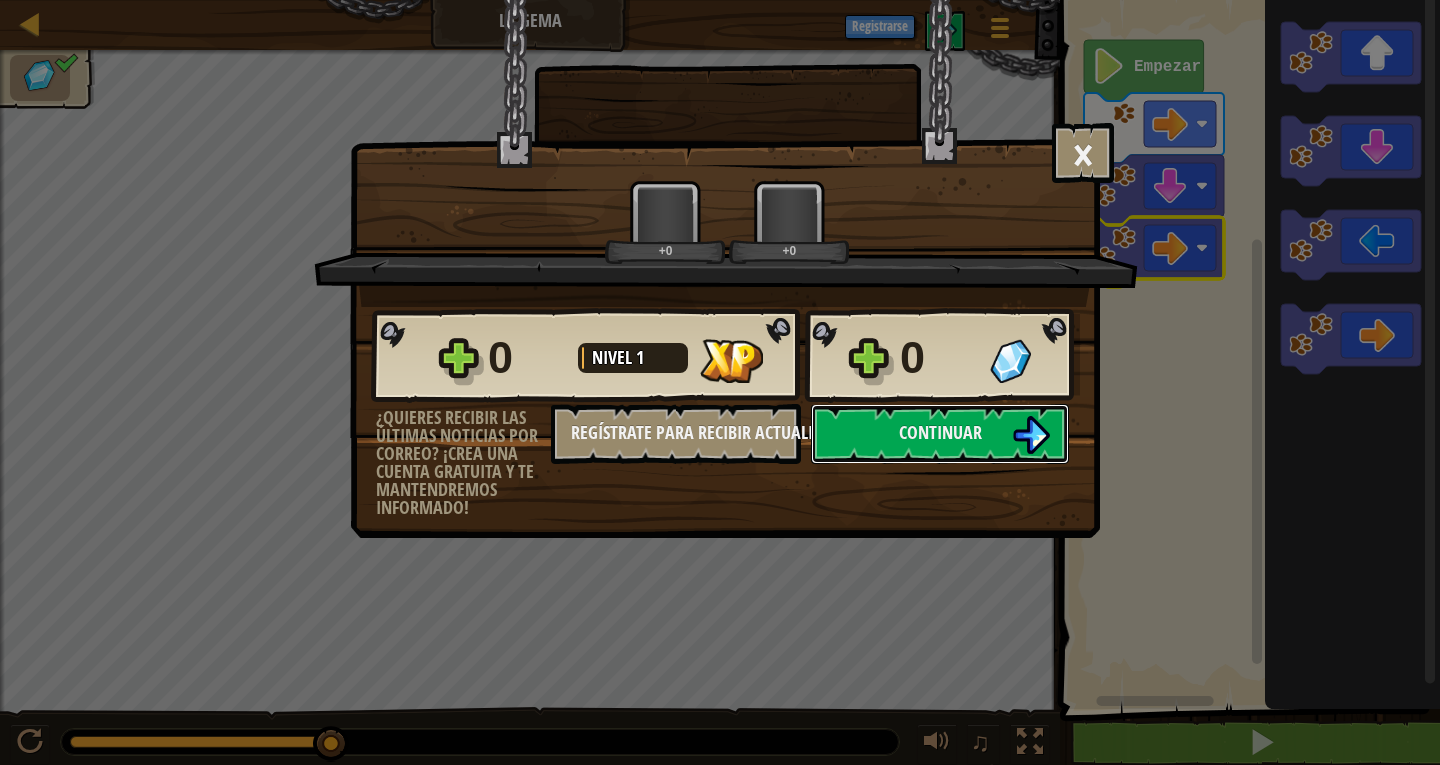 click on "× ¿Cómo de divertido estuvo este nivel? +0 +0 Reticulating Splines... 0 Nivel 1 0 ¿Quieres recibir las últimas noticias por correo? ¡Crea una cuenta gratuita y te mantendremos informado! Regístrate para recibir actualizaciones Guardando Progreso Continuar" at bounding box center [720, 382] 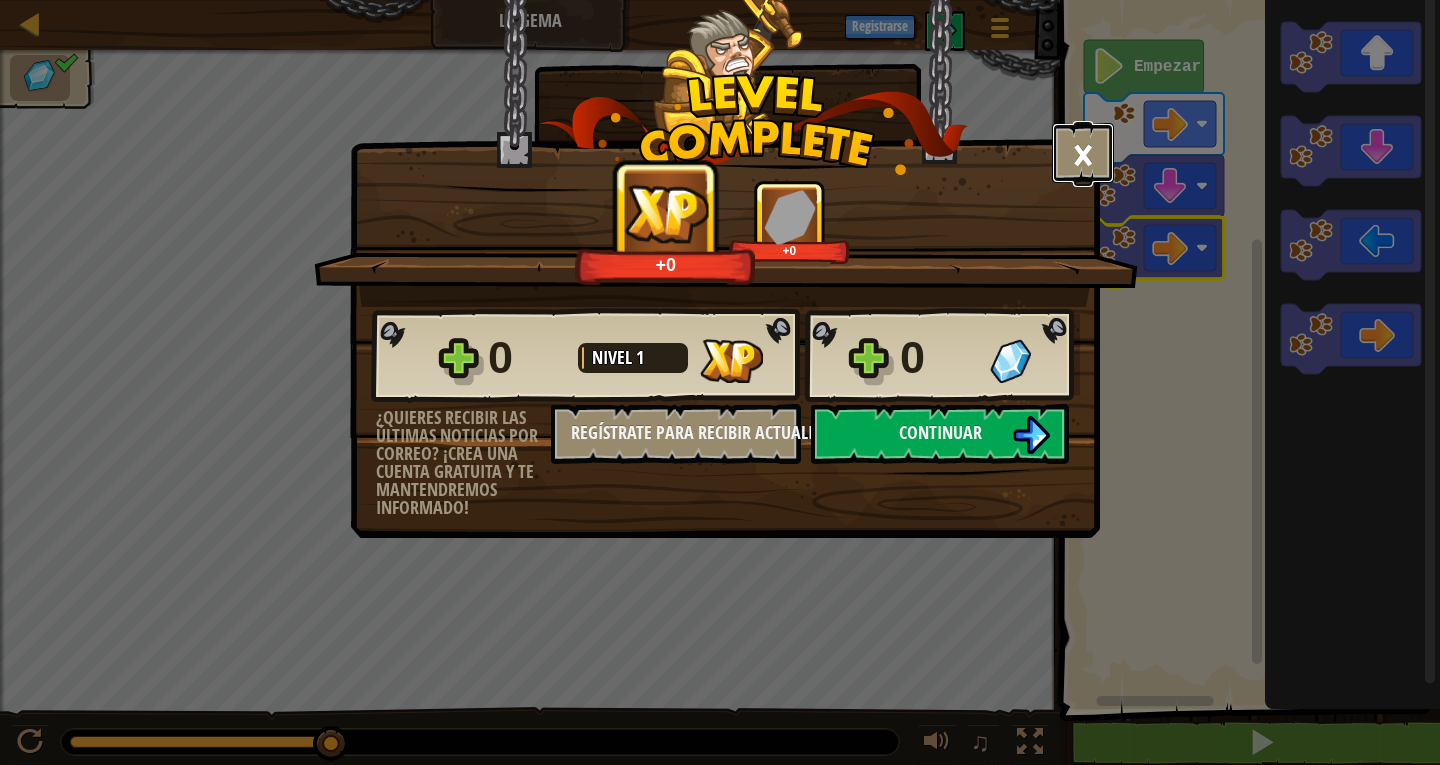 click on "×" at bounding box center [1083, 153] 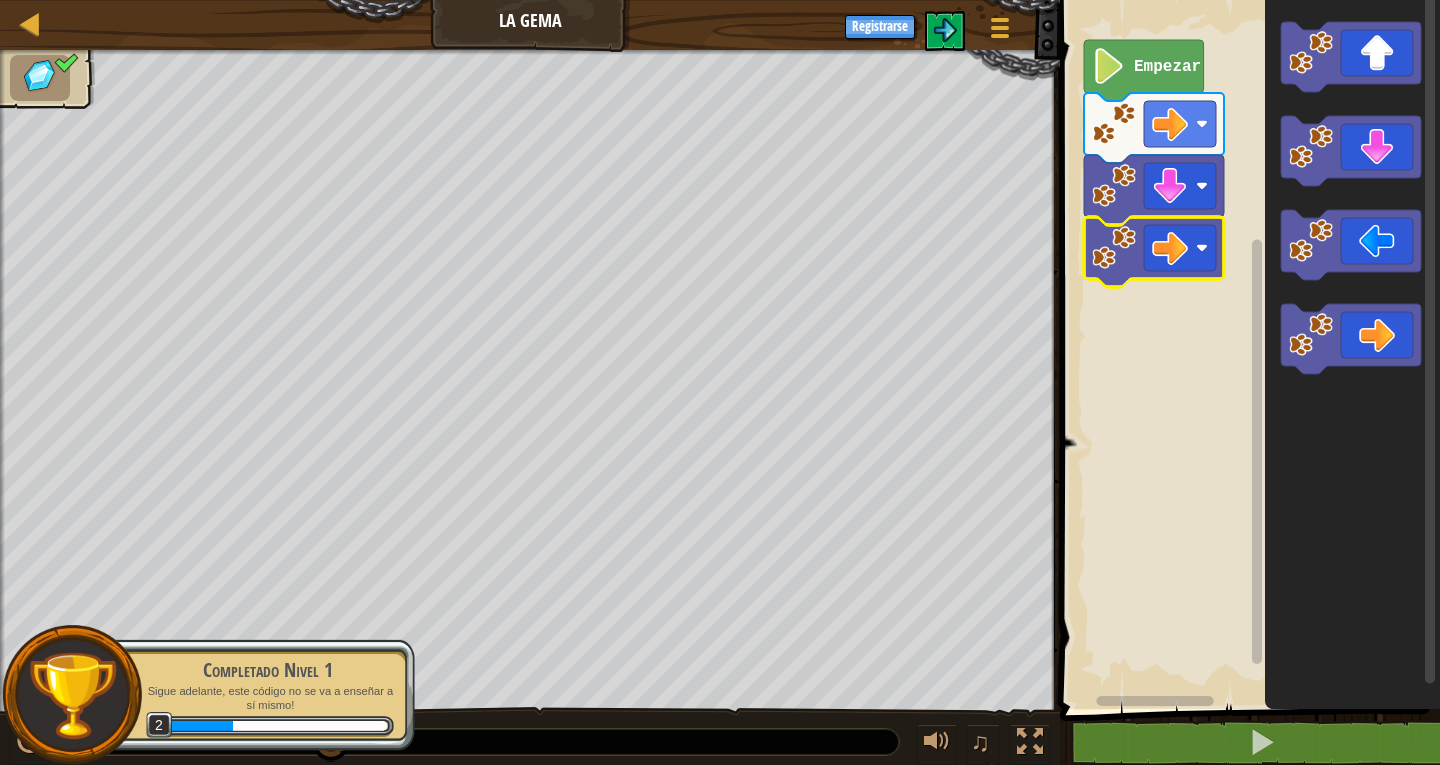 drag, startPoint x: 1031, startPoint y: 737, endPoint x: 1030, endPoint y: 825, distance: 88.005684 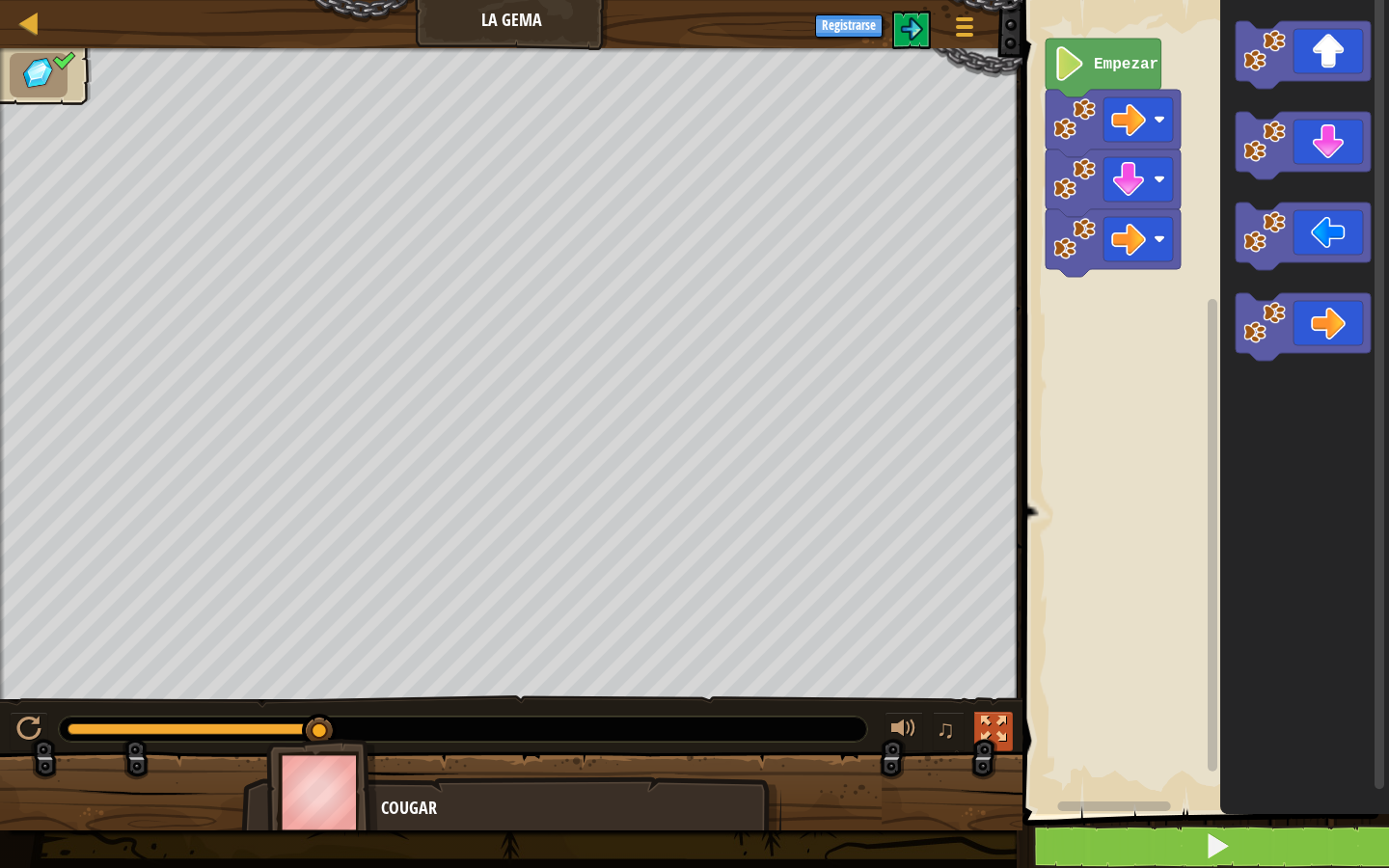 click at bounding box center (994, 729) 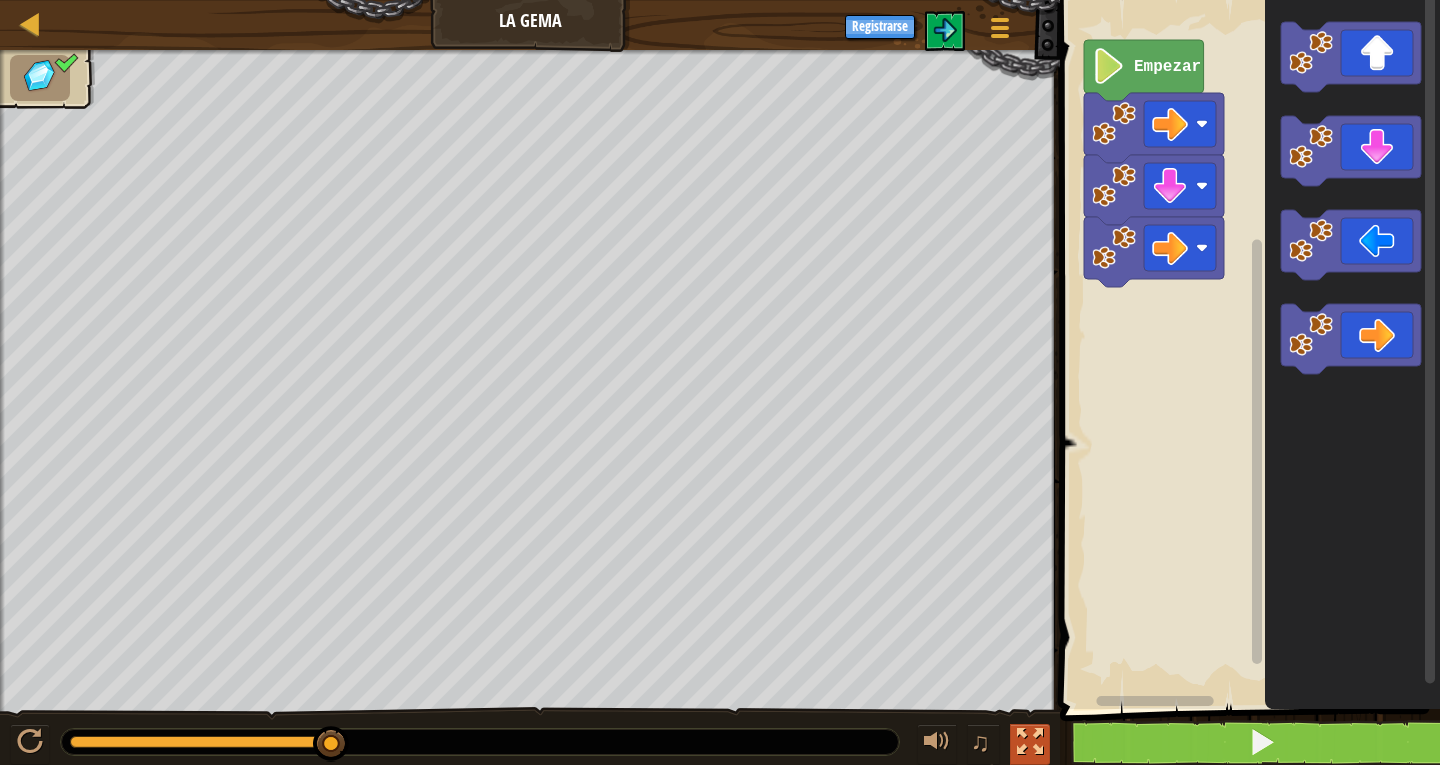click at bounding box center [1030, 744] 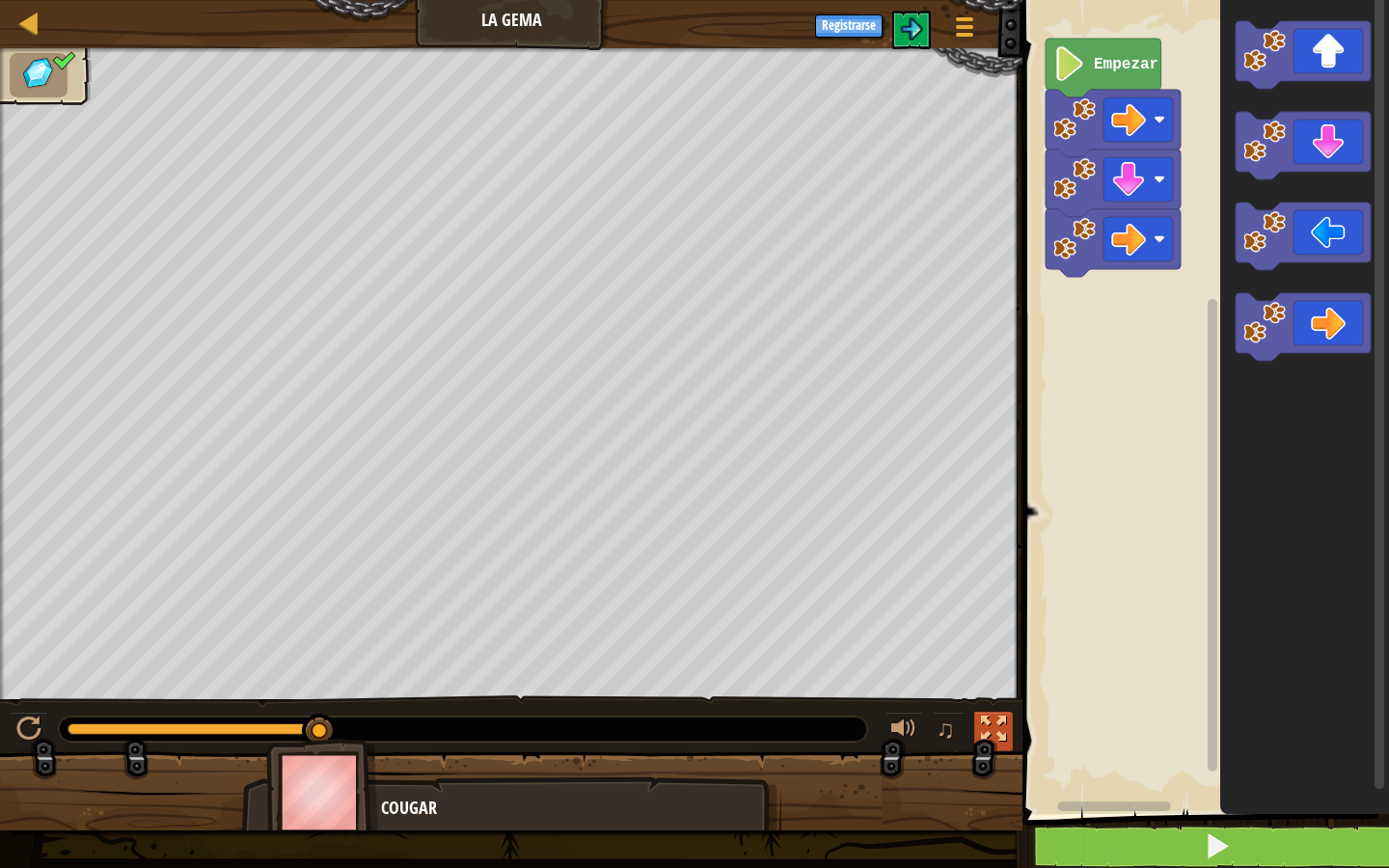 click at bounding box center (994, 729) 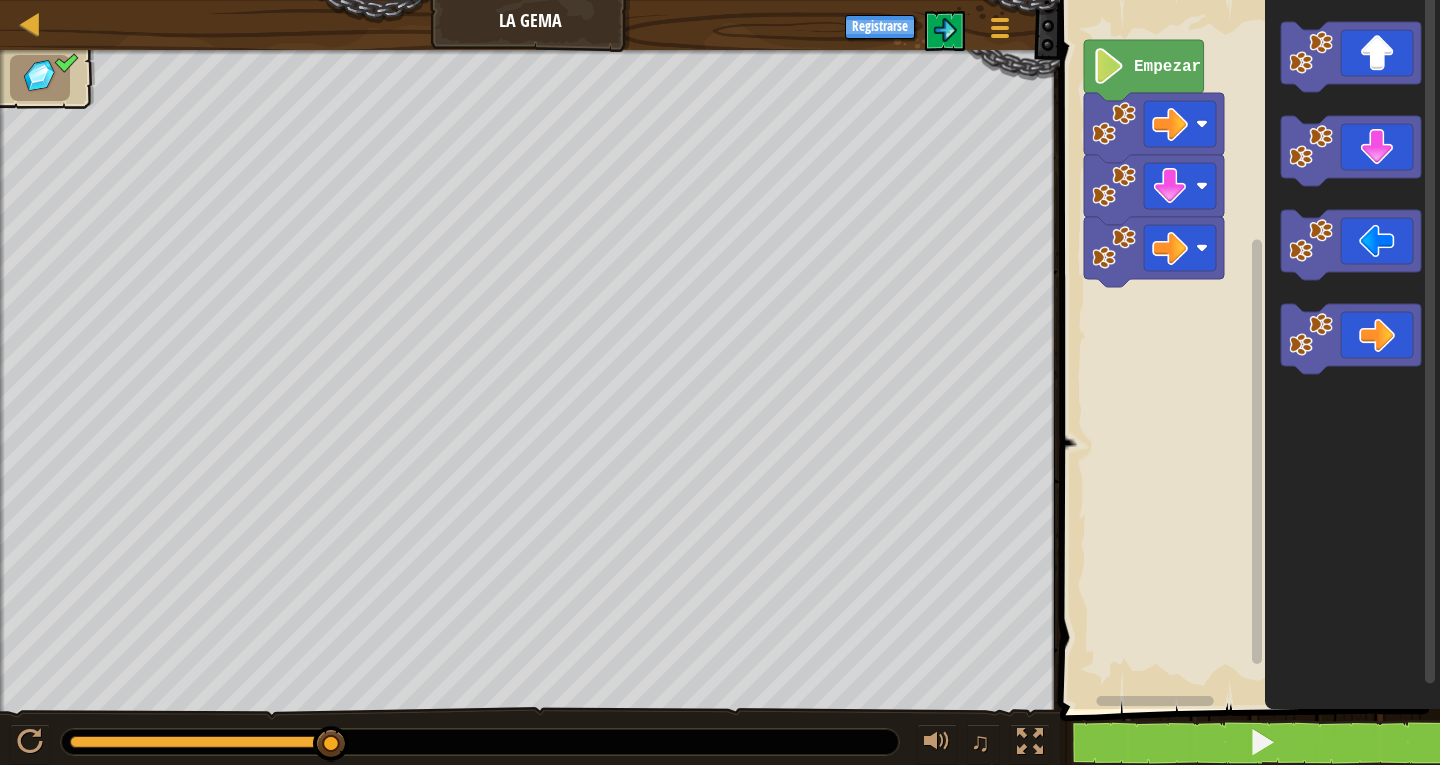 click 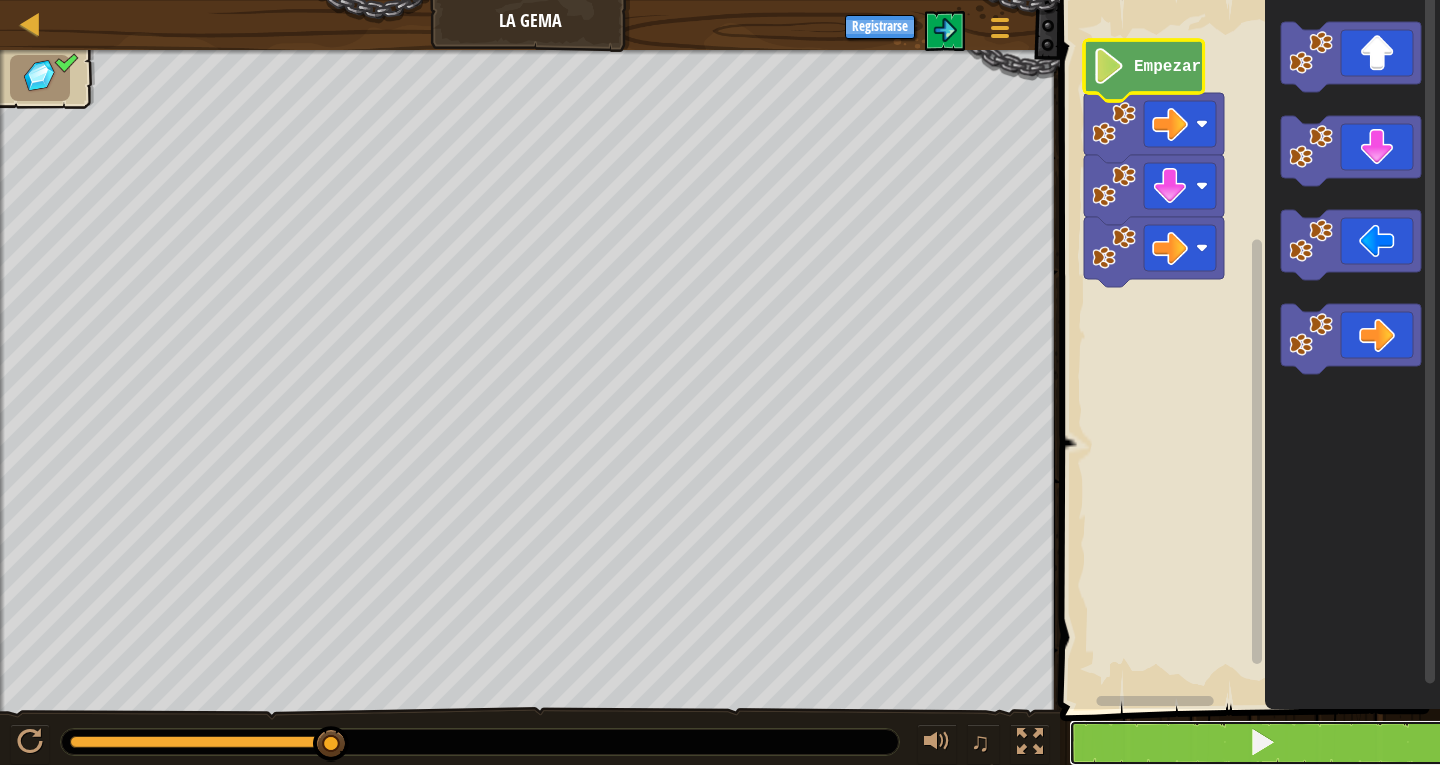 click at bounding box center [1262, 743] 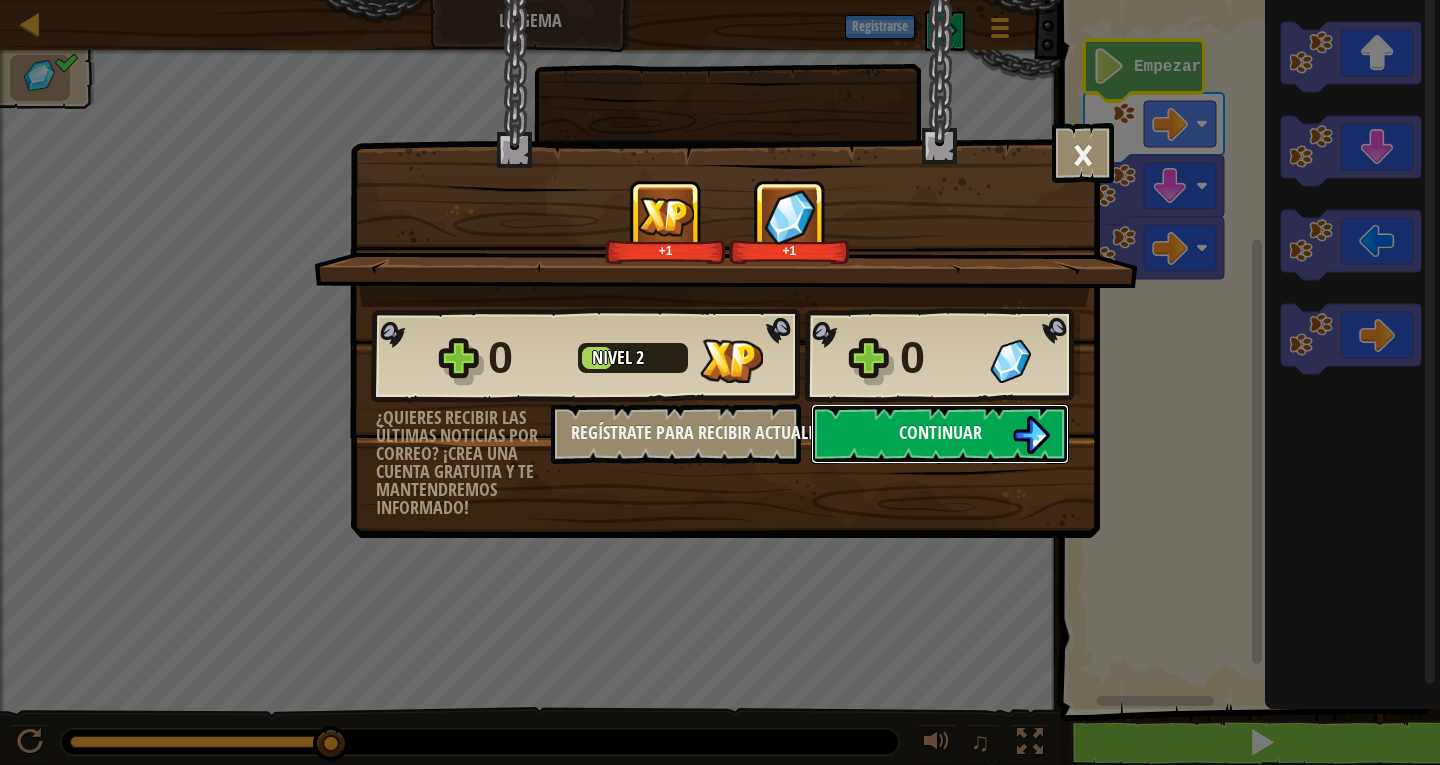 scroll, scrollTop: 1, scrollLeft: 0, axis: vertical 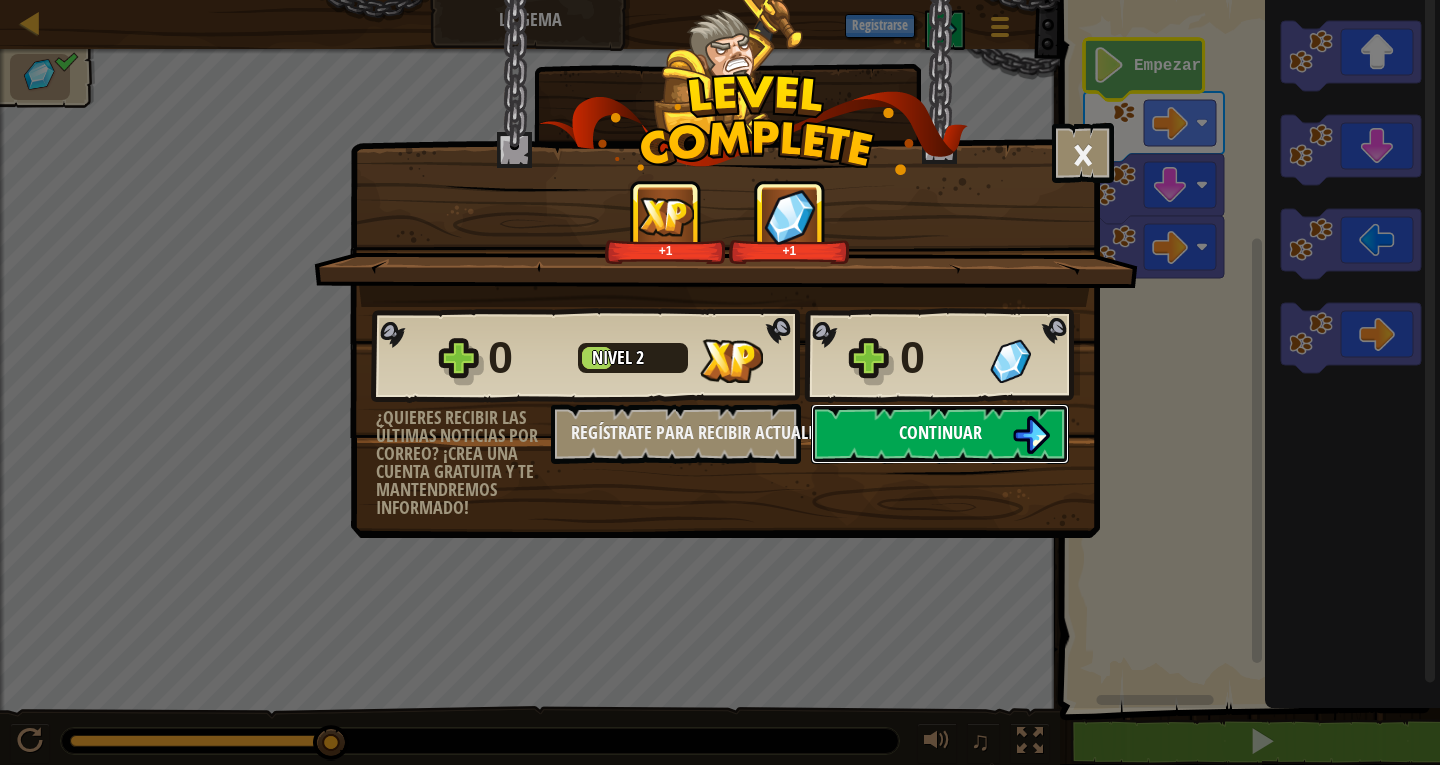 click on "Continuar" at bounding box center [940, 434] 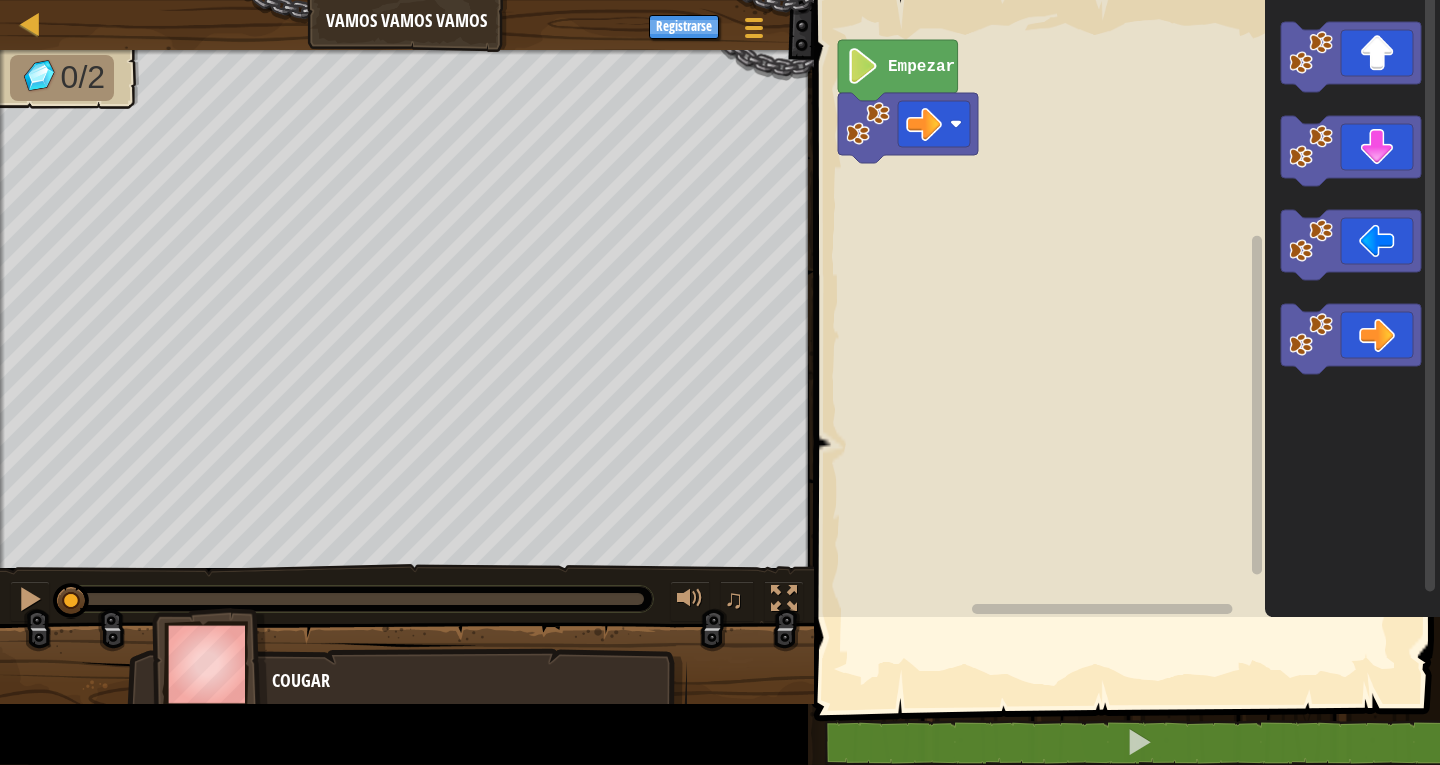 click 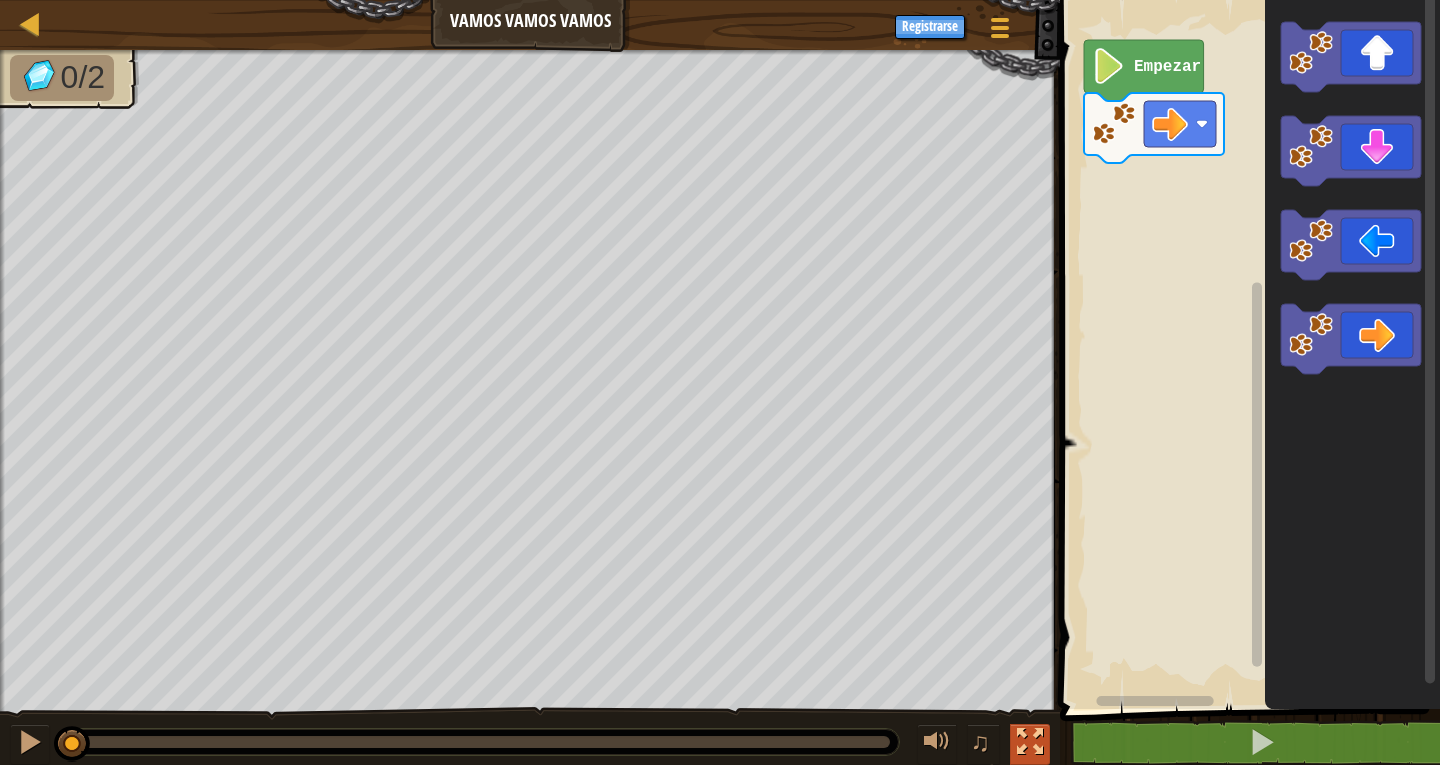click at bounding box center (1030, 742) 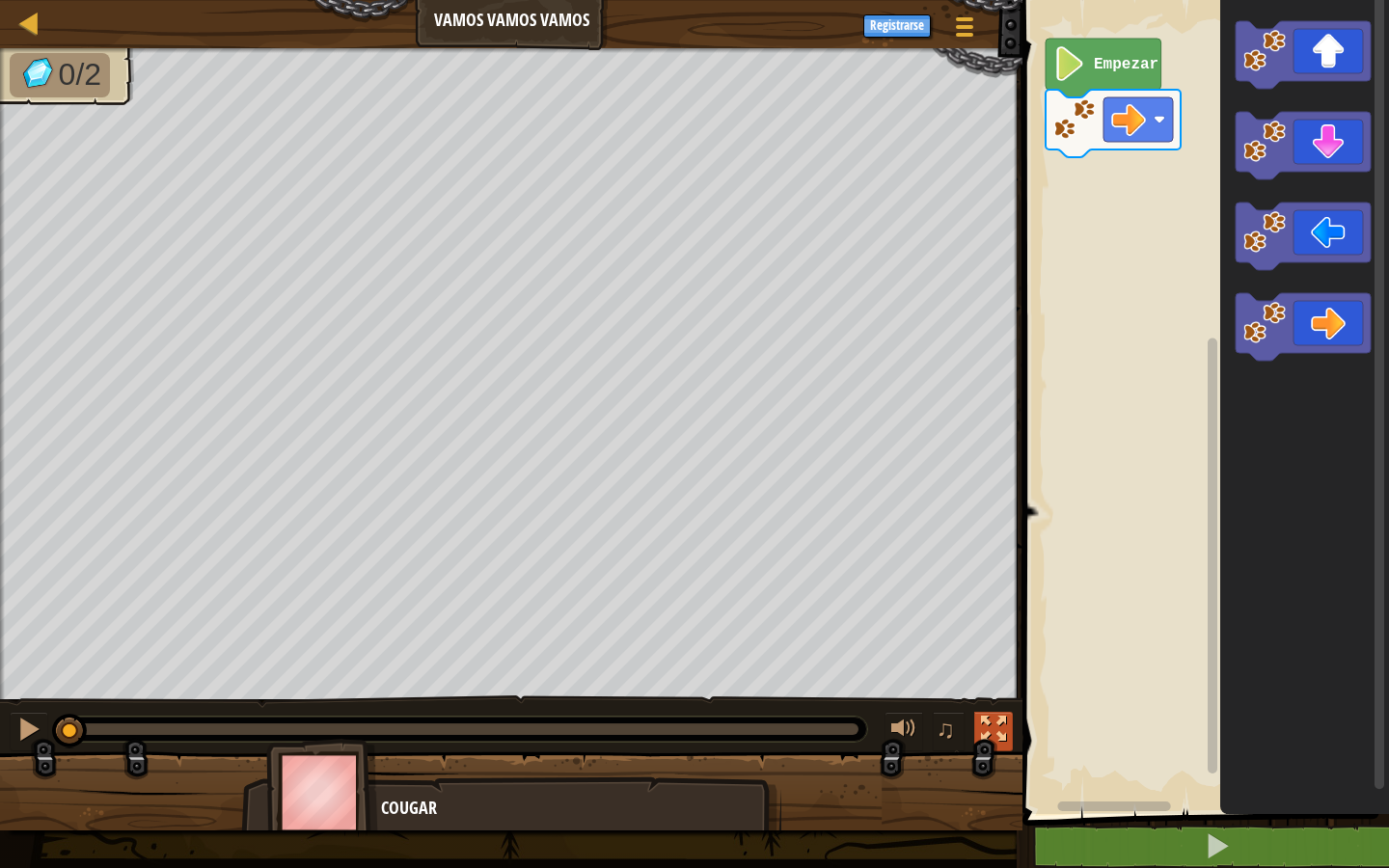 click at bounding box center [994, 729] 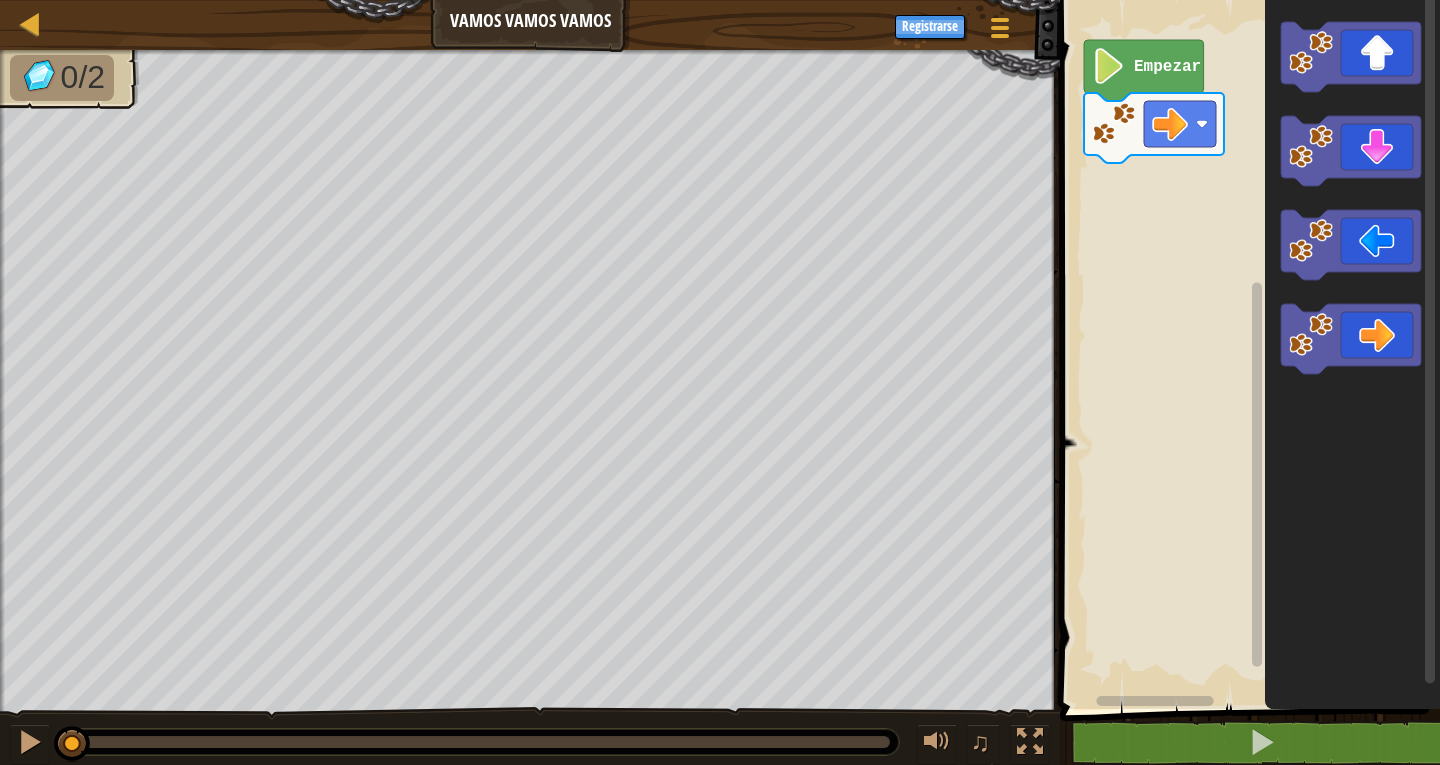 click 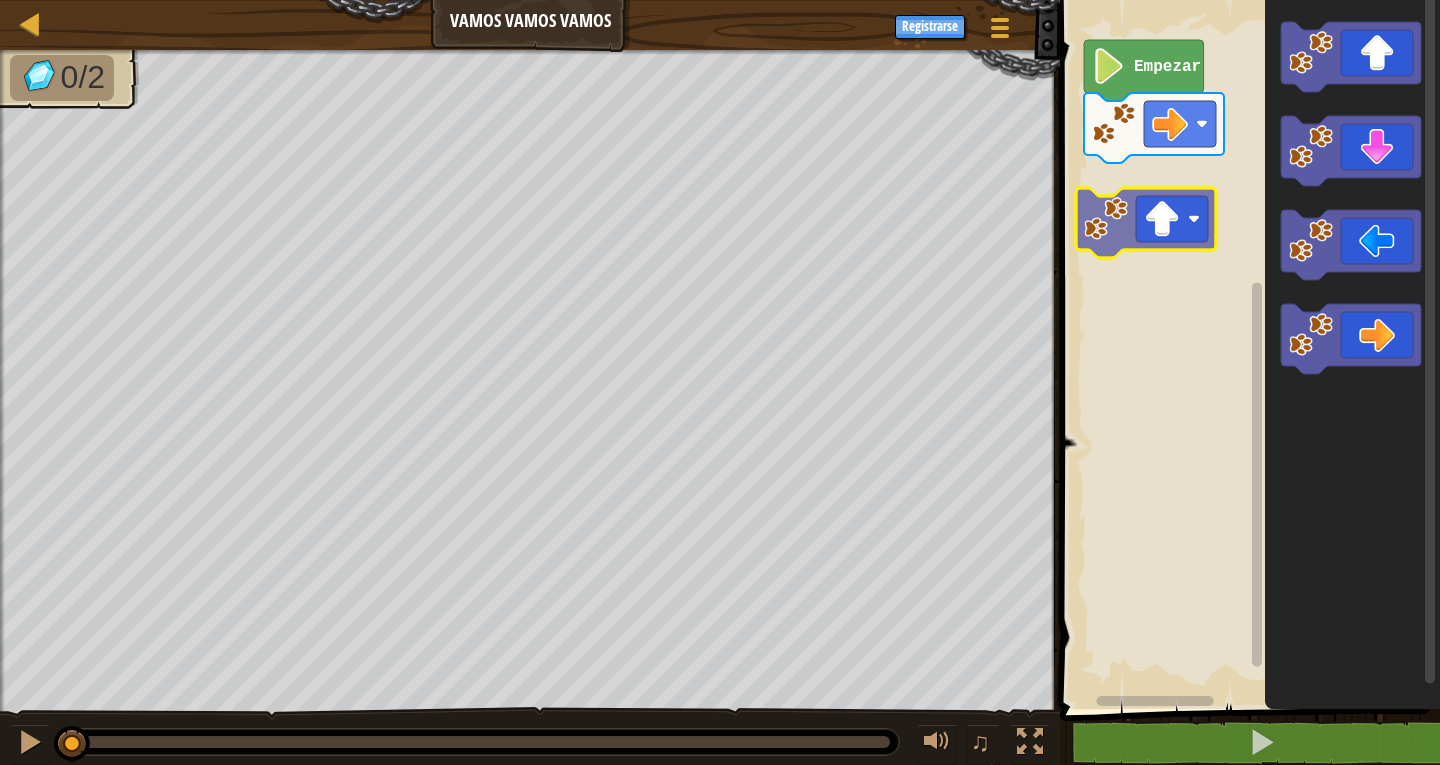 click on "Empezar" at bounding box center (1247, 349) 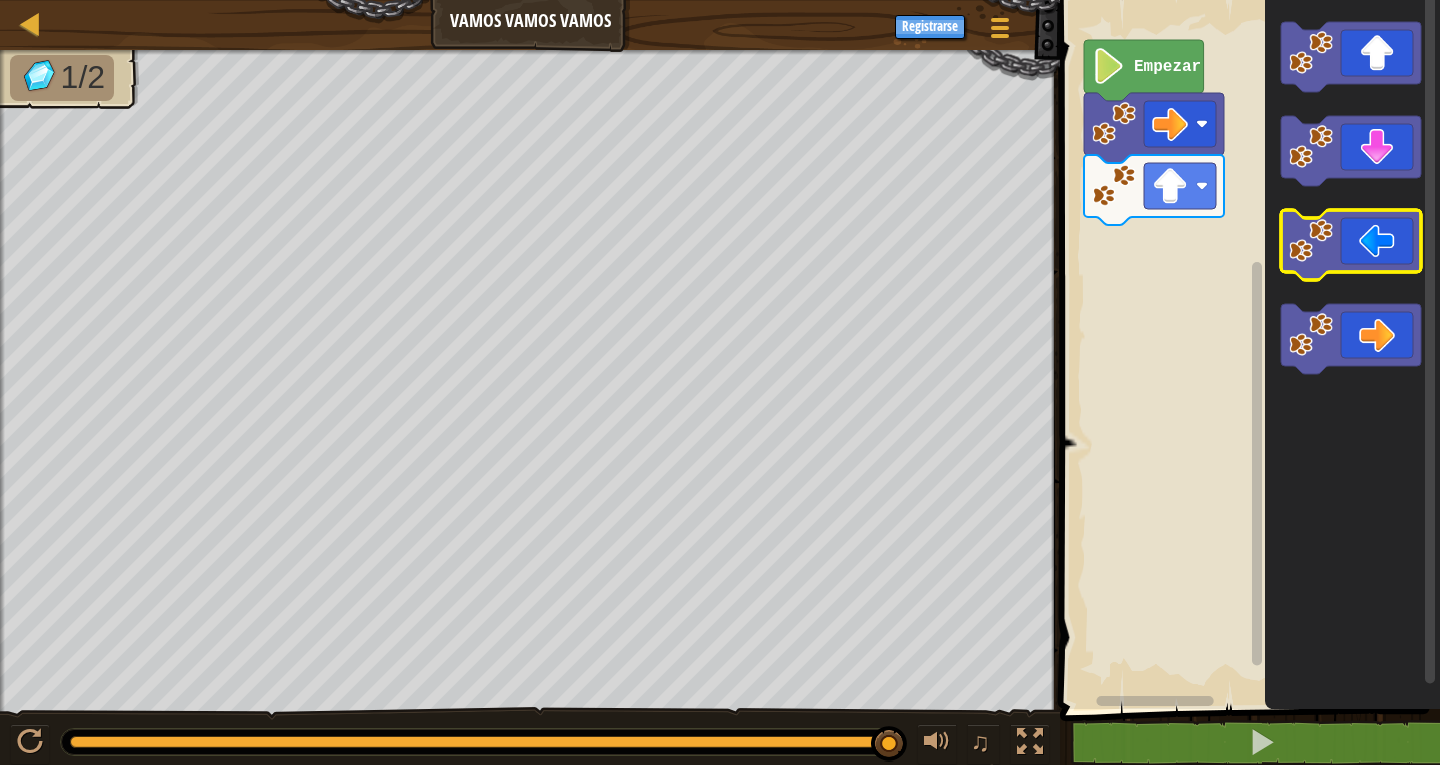click 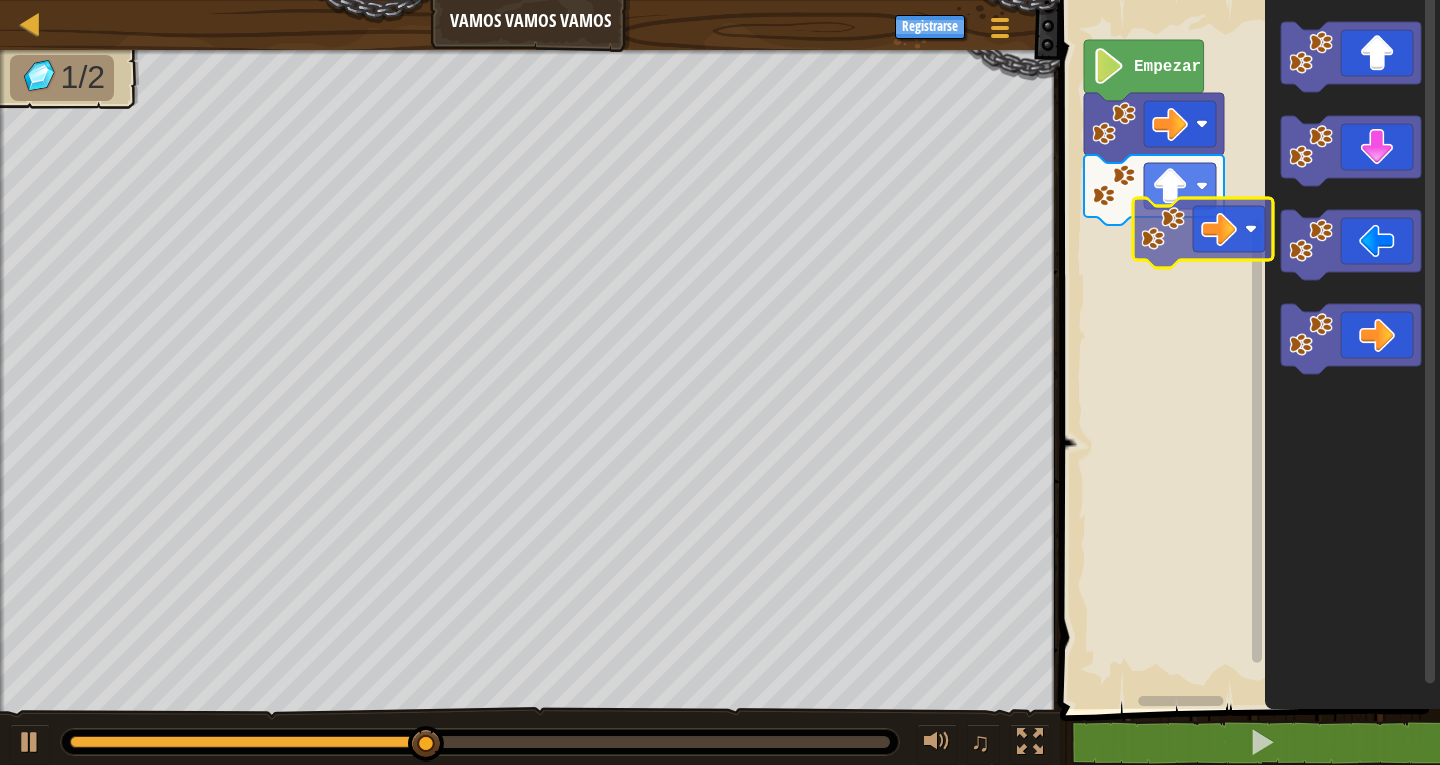 click on "Empezar" at bounding box center [1247, 349] 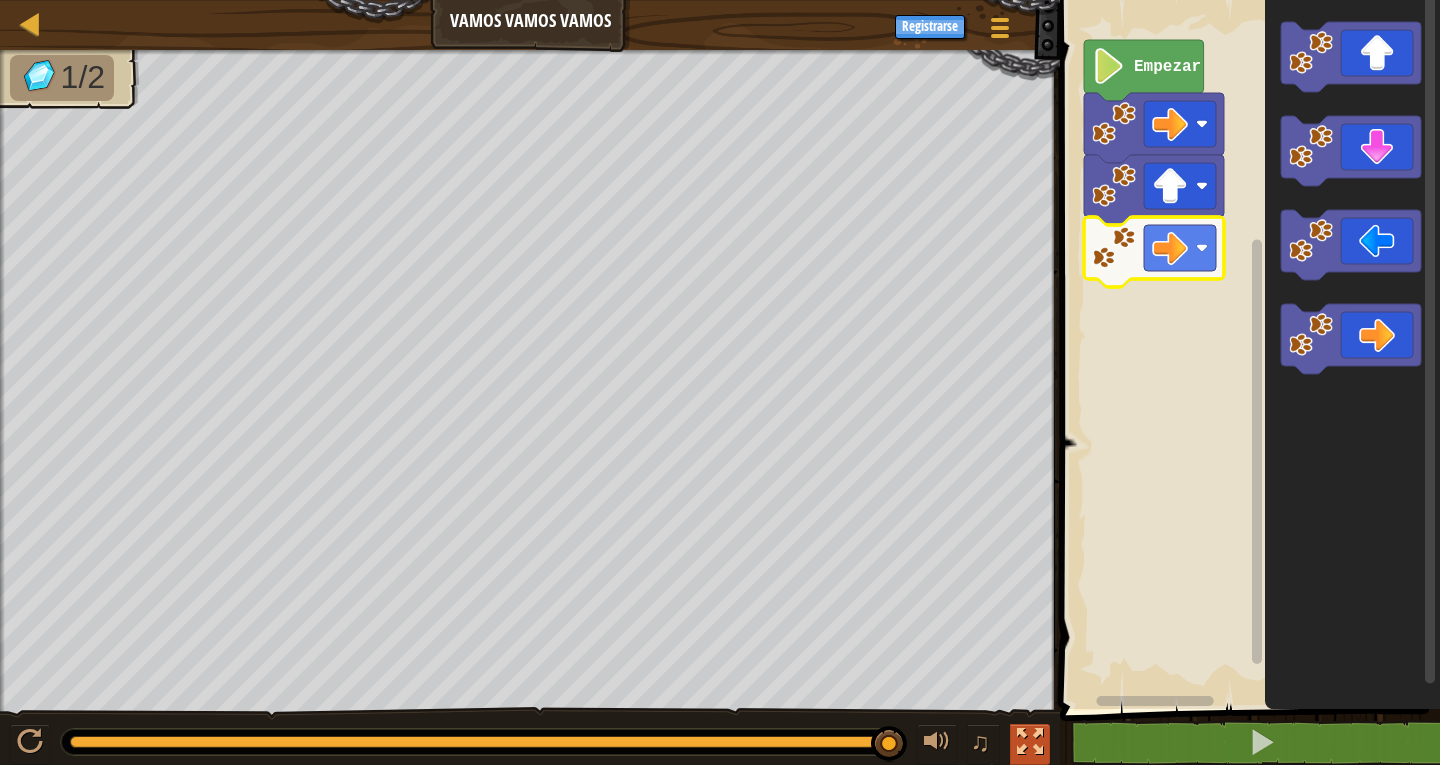 click at bounding box center [1030, 742] 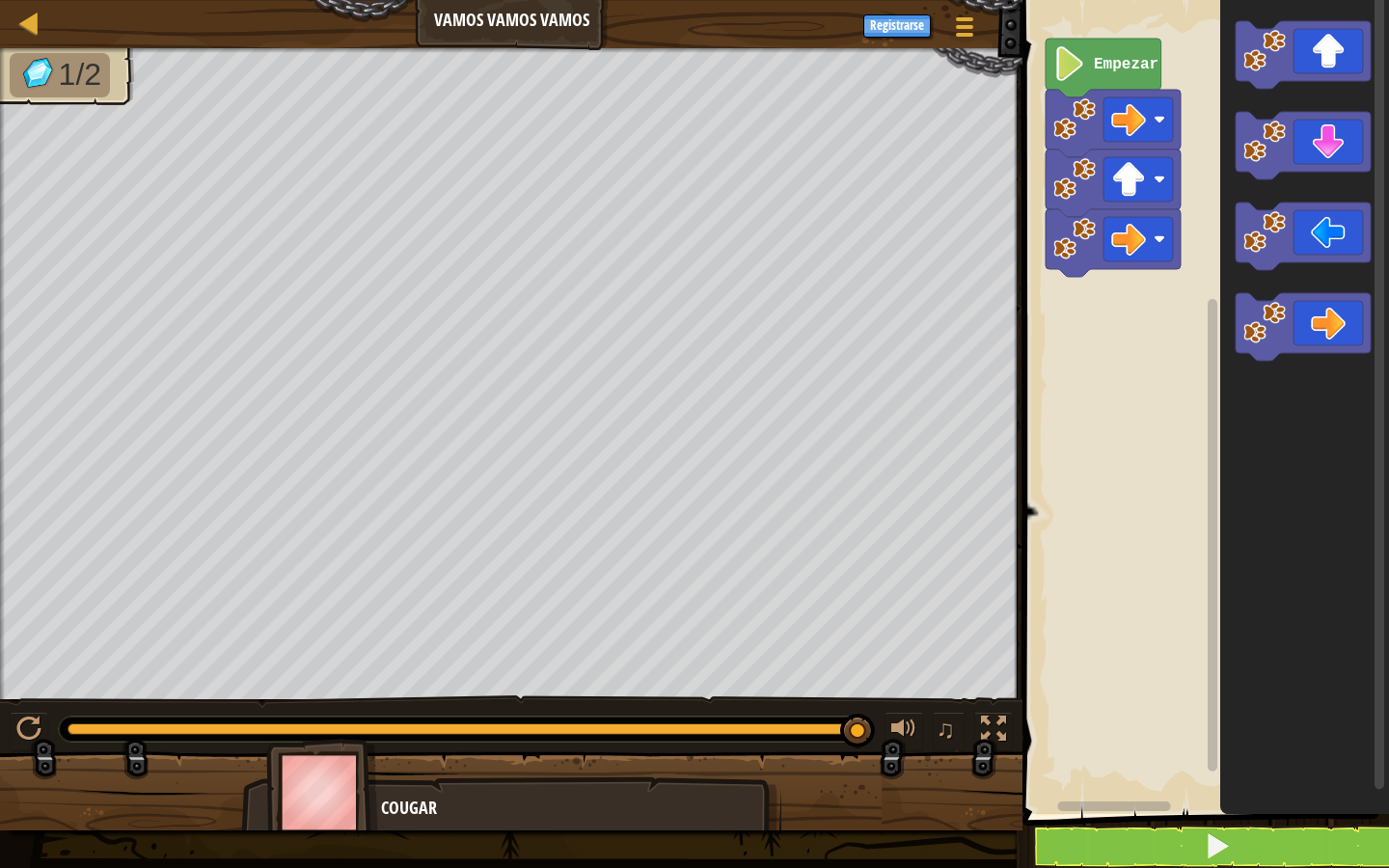 click at bounding box center [322, 792] 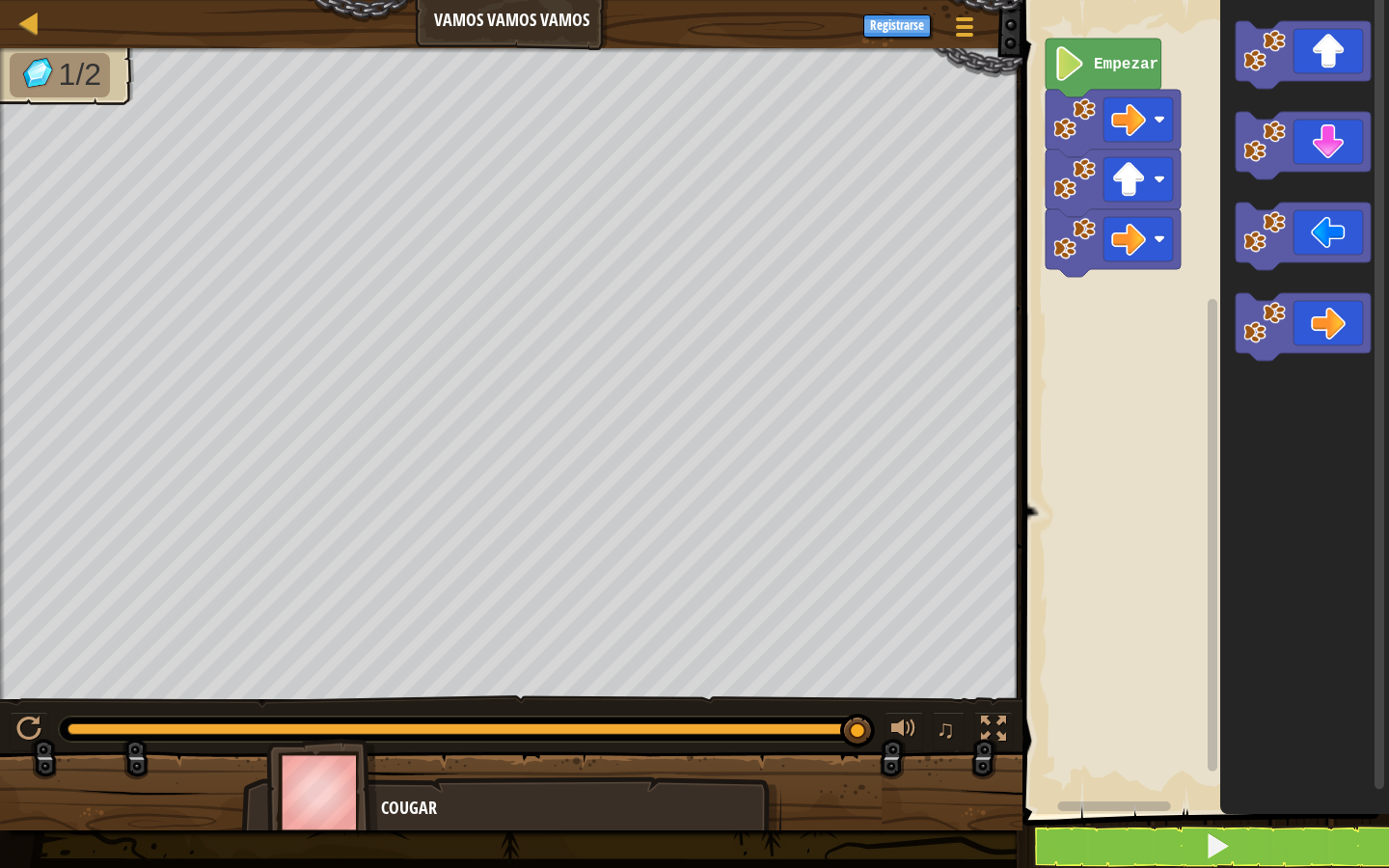click at bounding box center [322, 792] 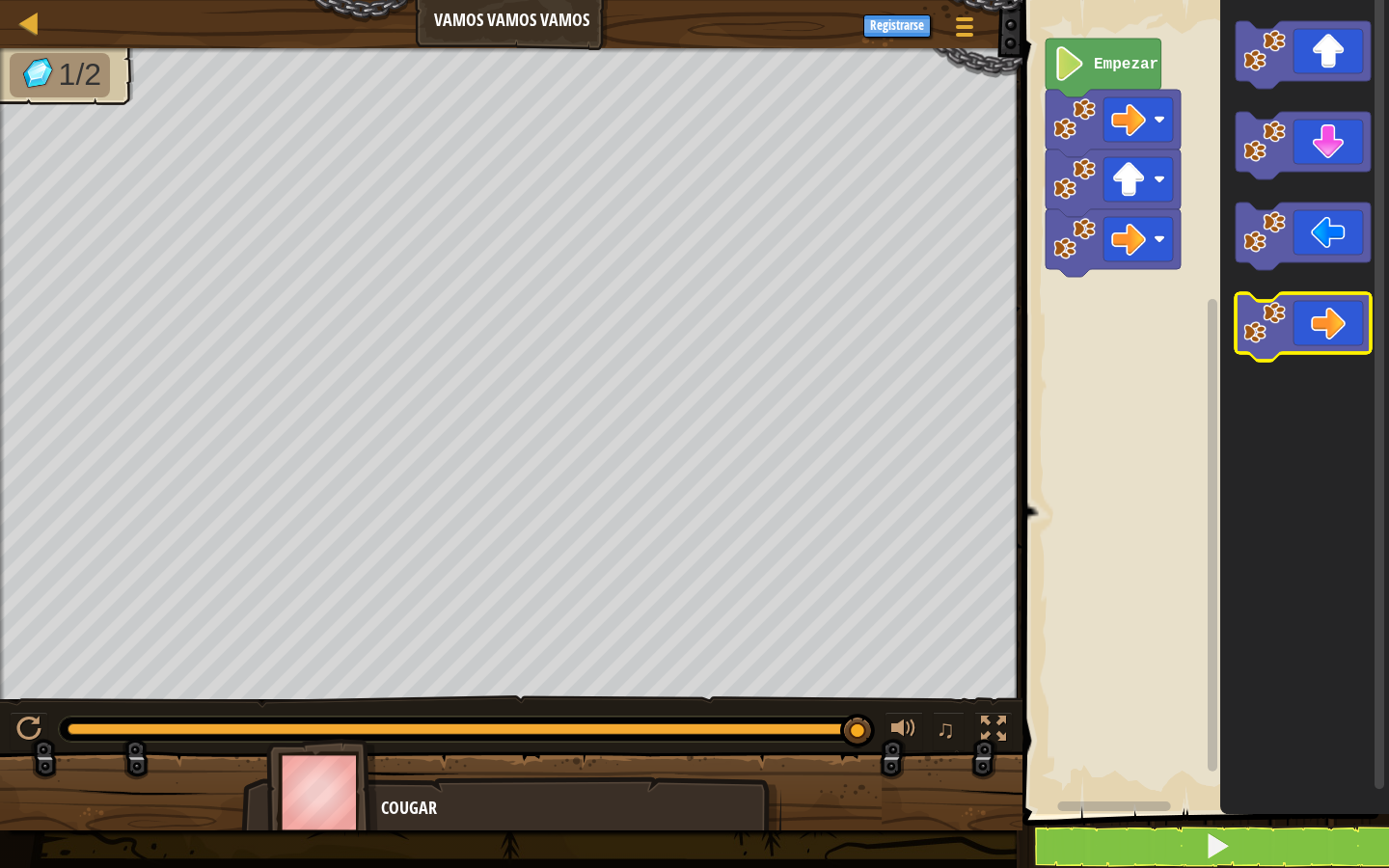 click 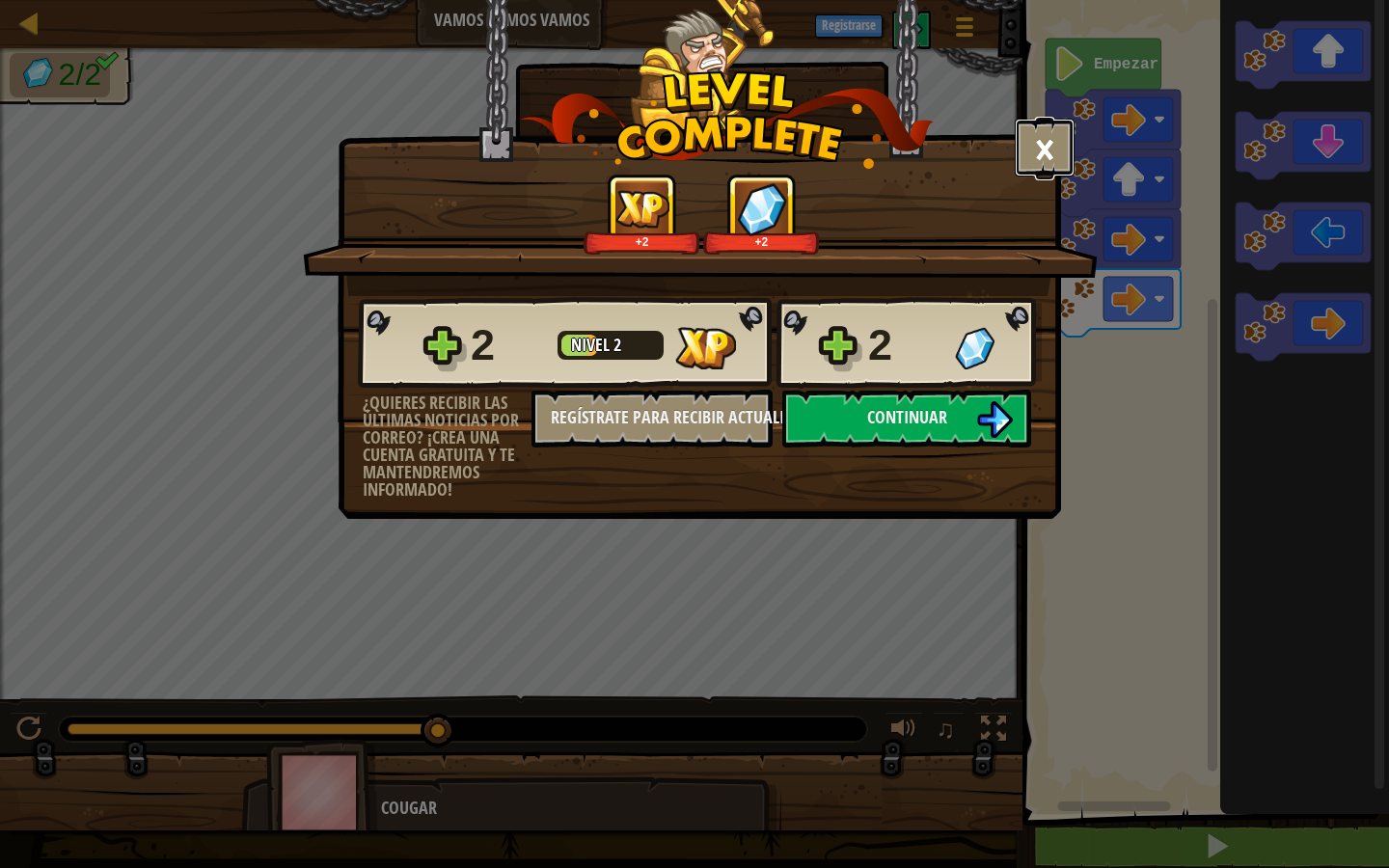 click on "×" at bounding box center (1045, 148) 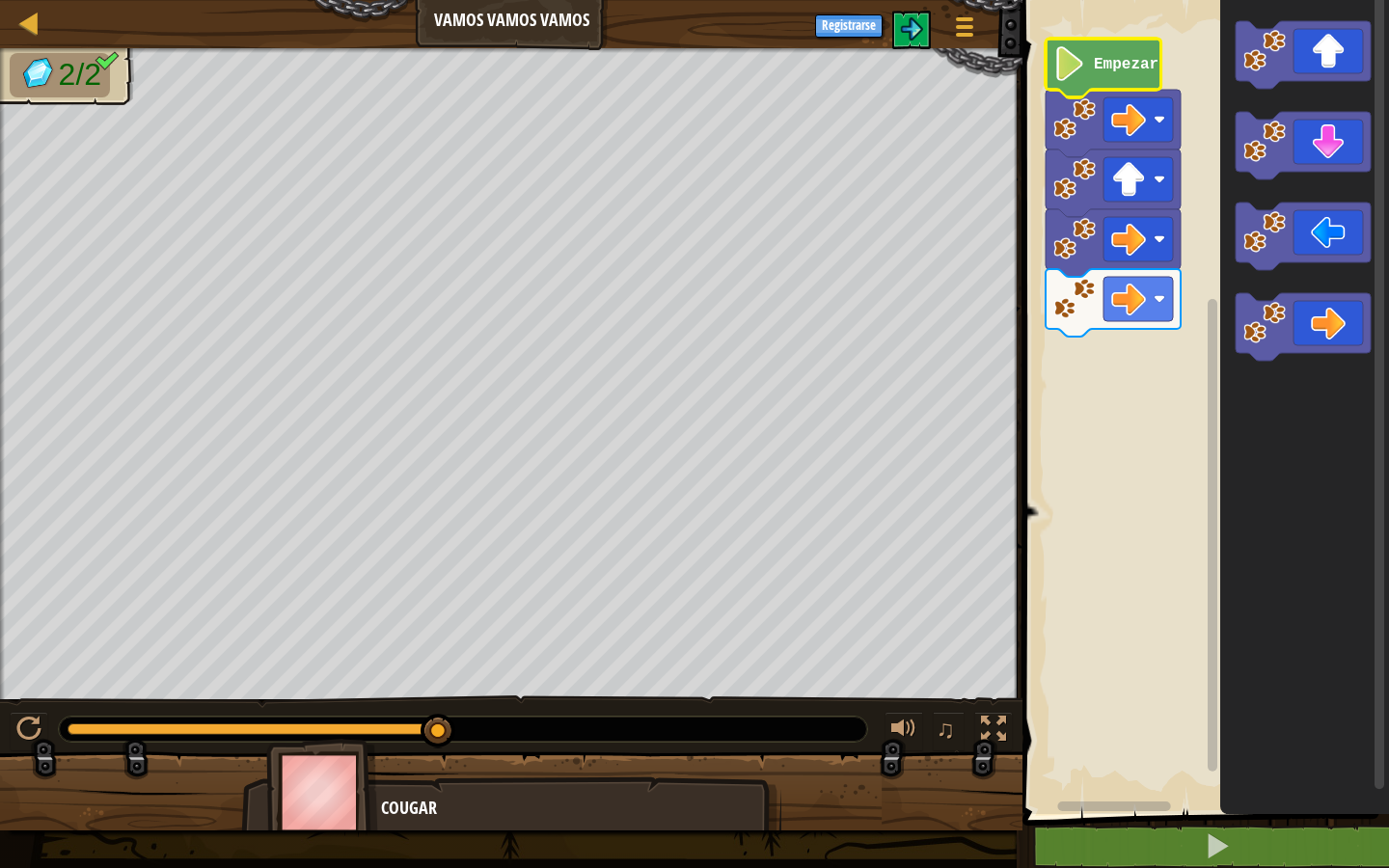click on "Empezar" 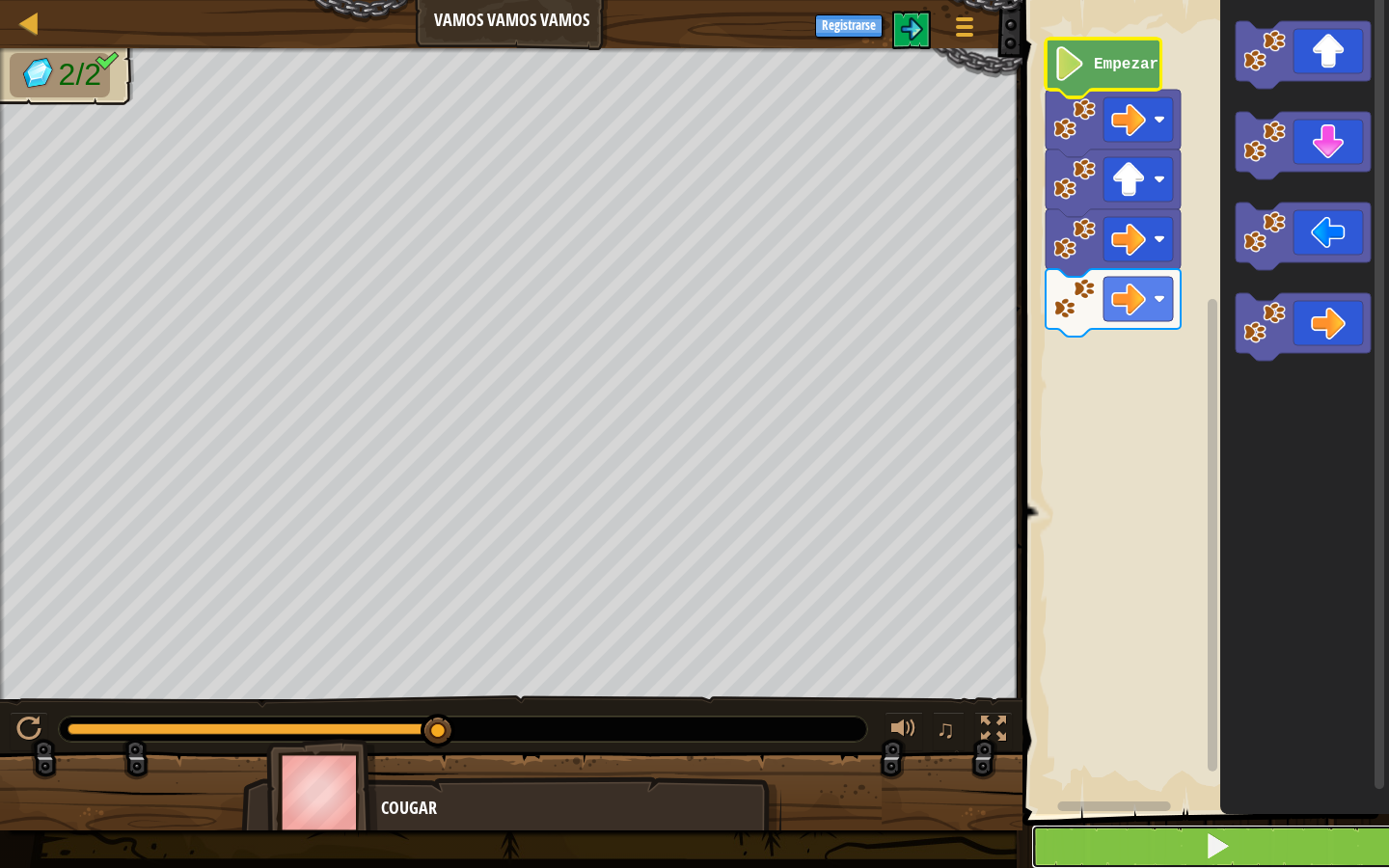 click at bounding box center (1217, 846) 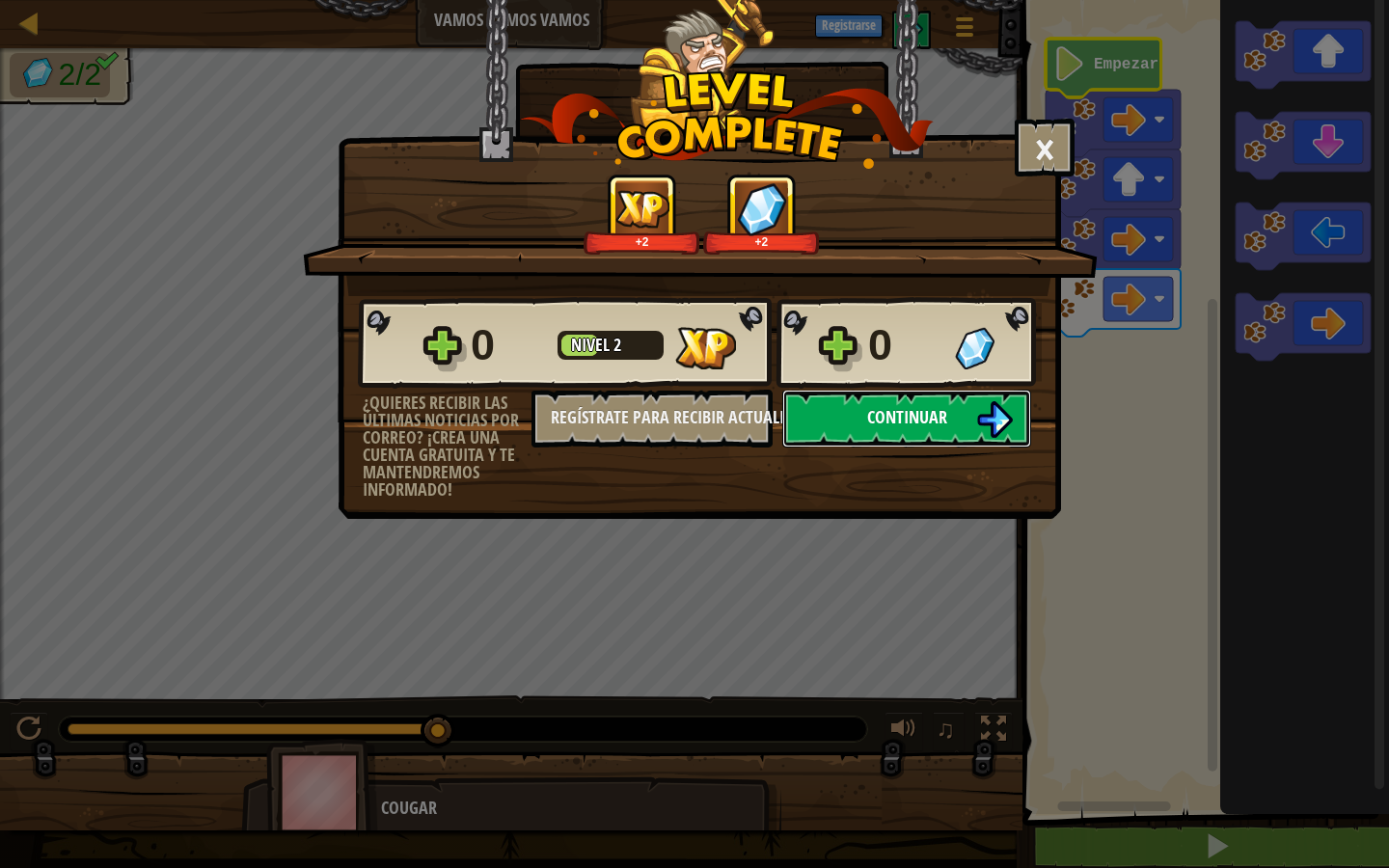 click on "Continuar" at bounding box center (907, 417) 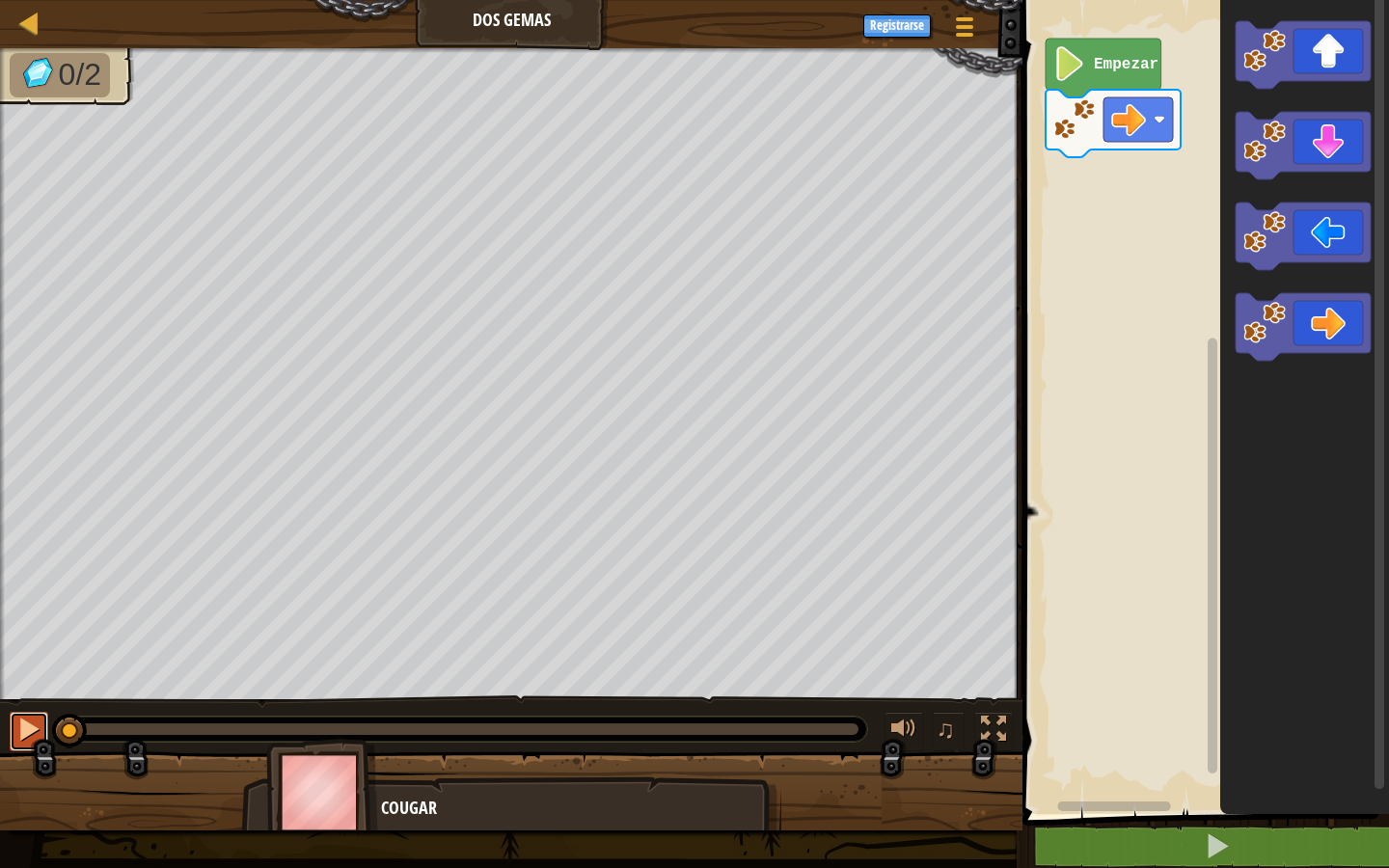 click at bounding box center (29, 729) 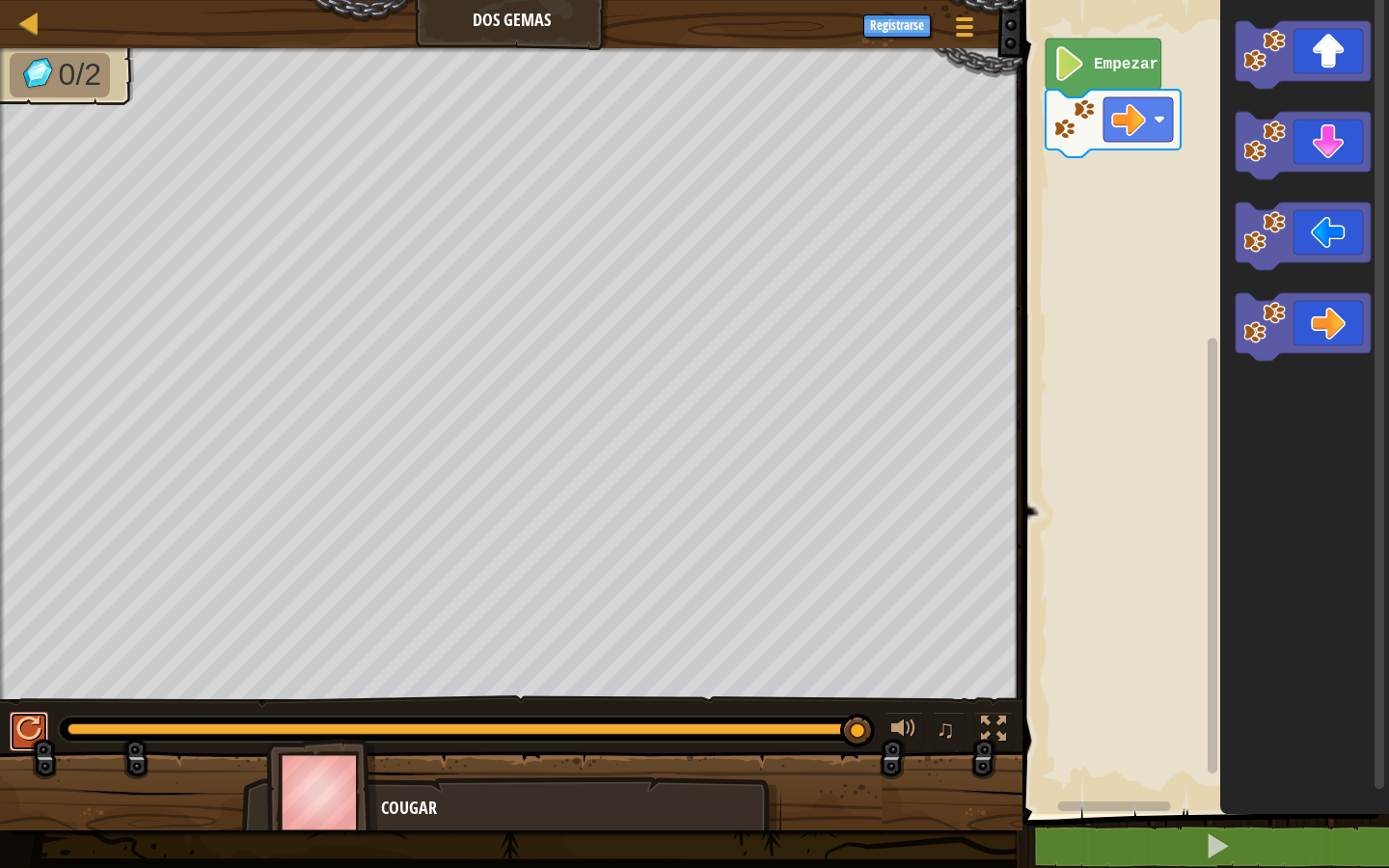 click at bounding box center (29, 729) 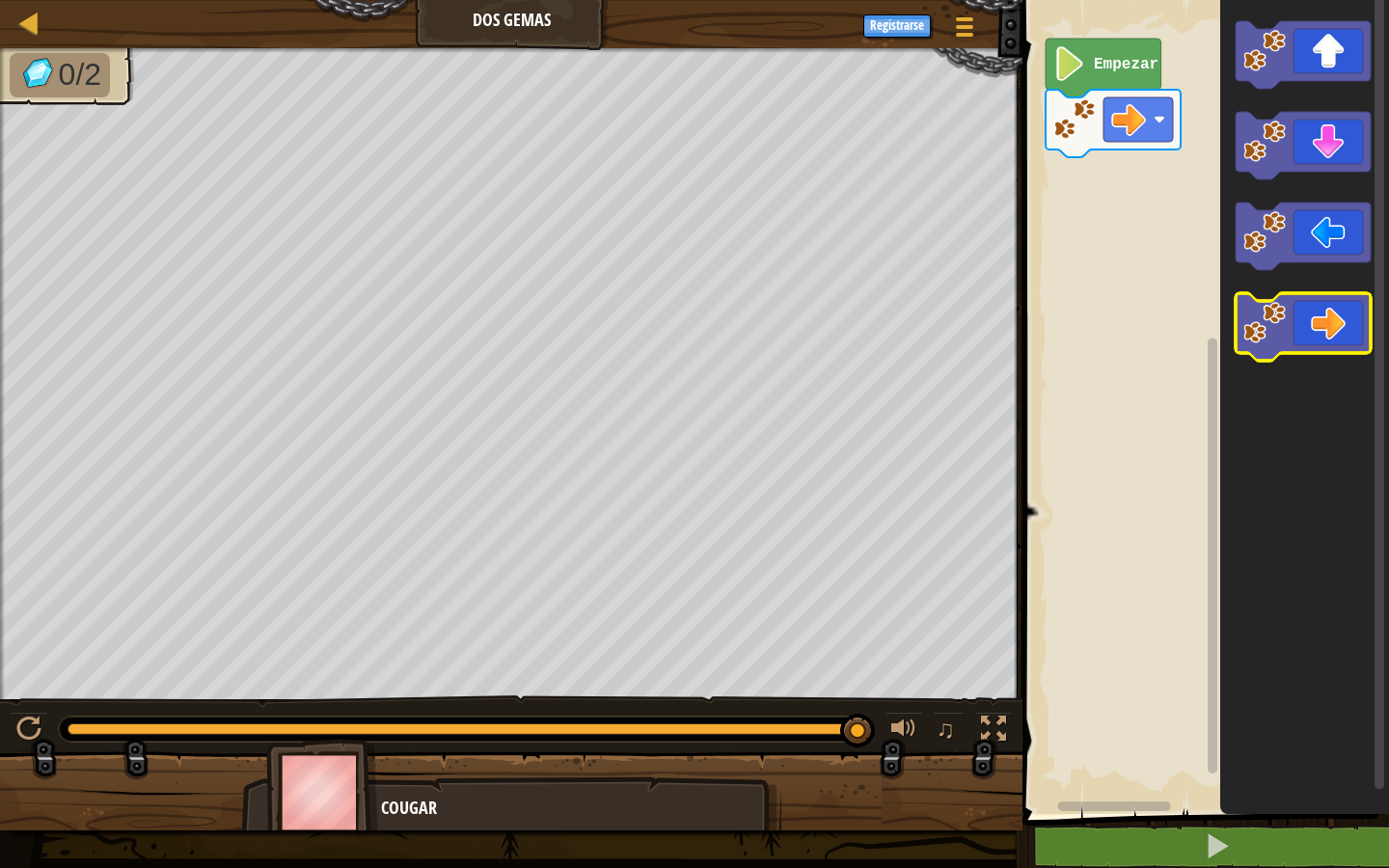 click 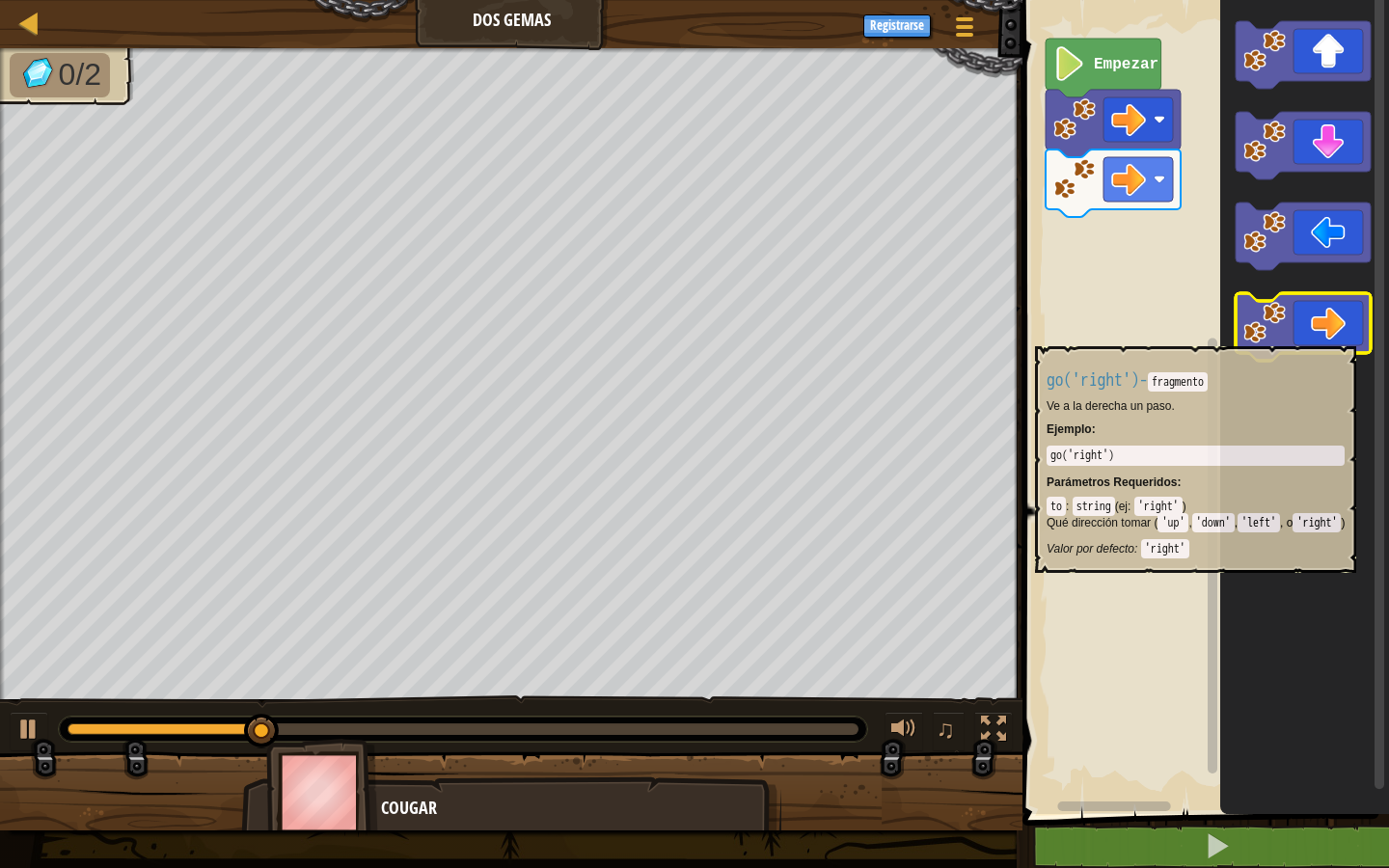 click 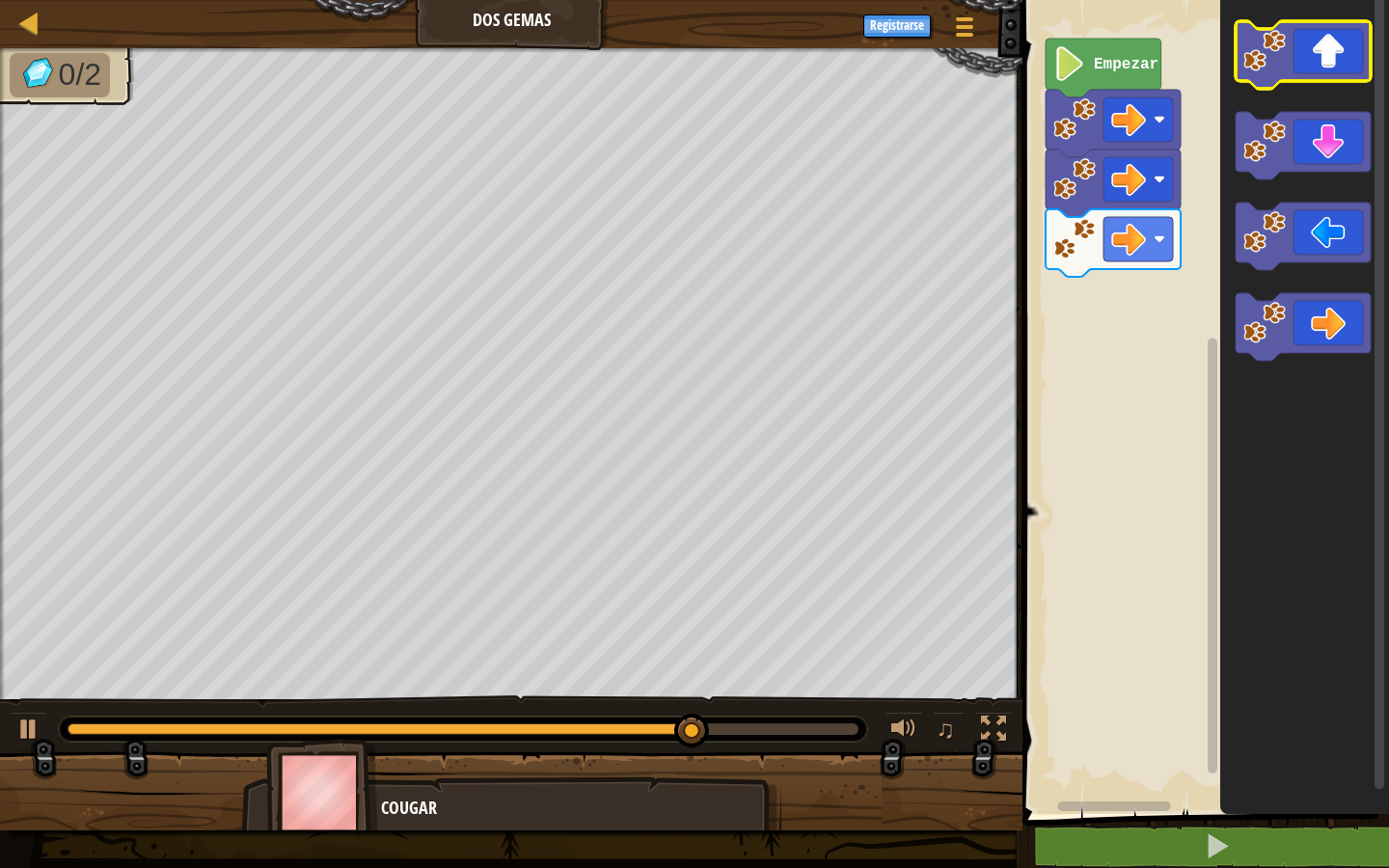click 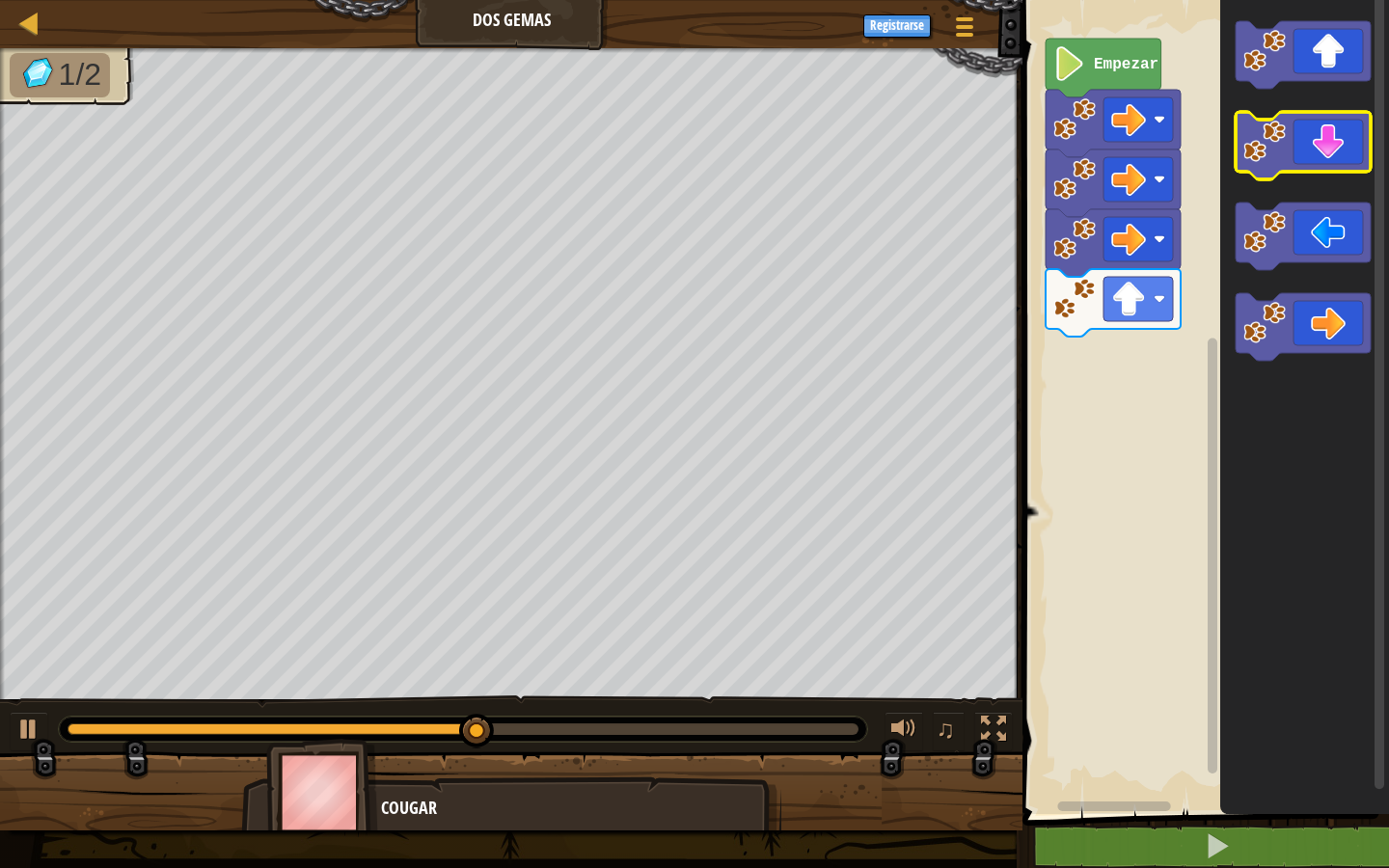click 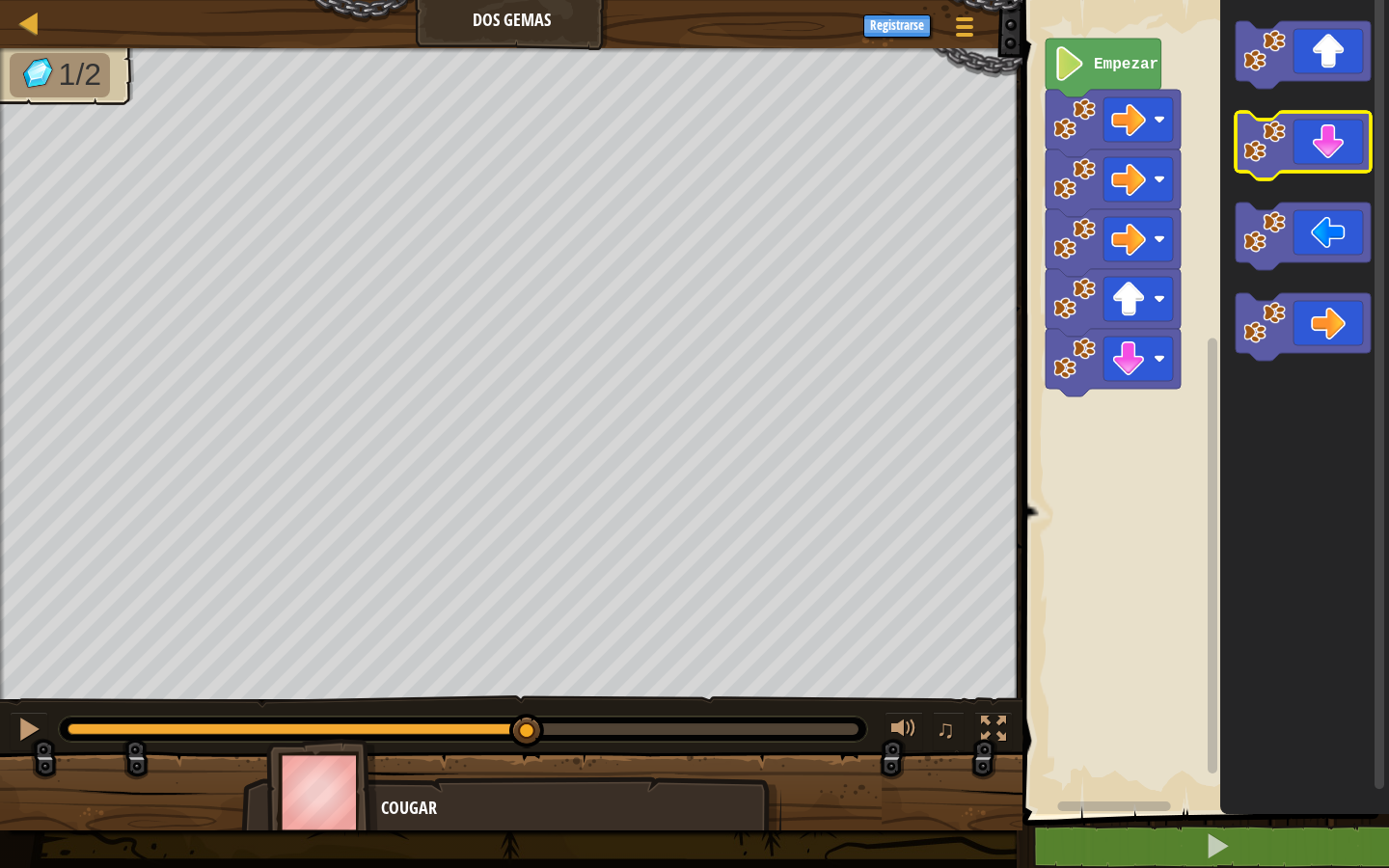 click 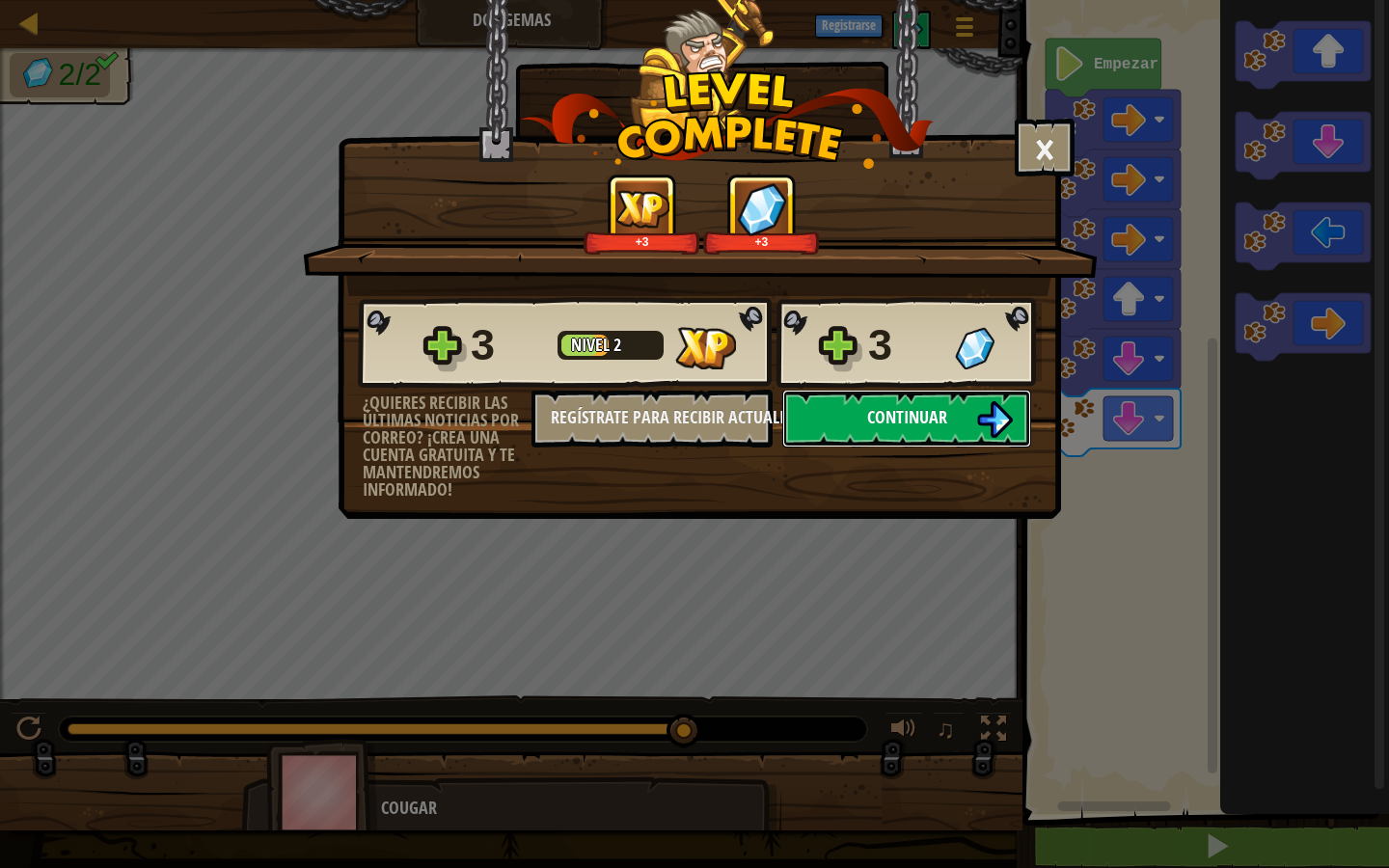 drag, startPoint x: 914, startPoint y: 397, endPoint x: 912, endPoint y: 410, distance: 13.152946 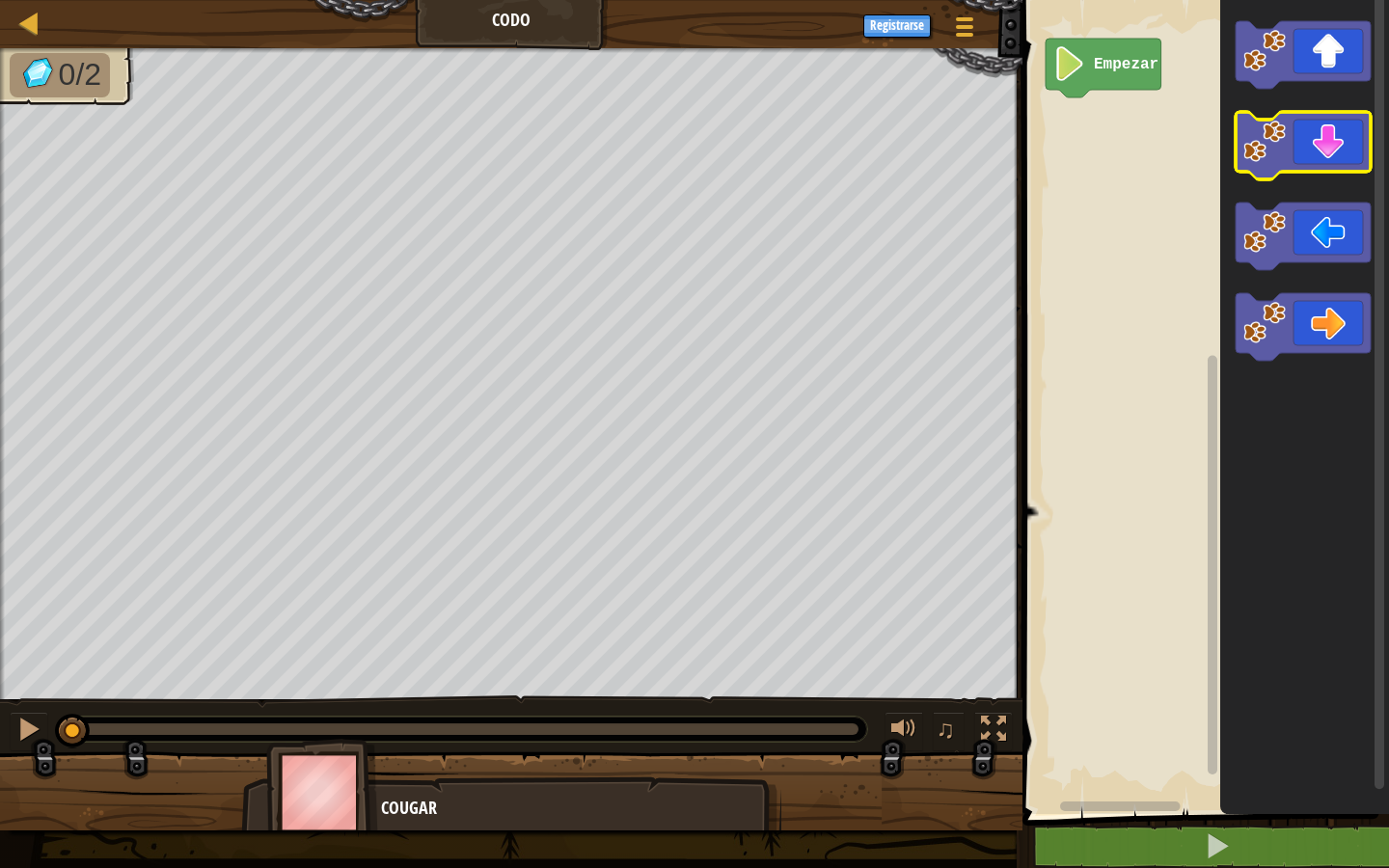 click 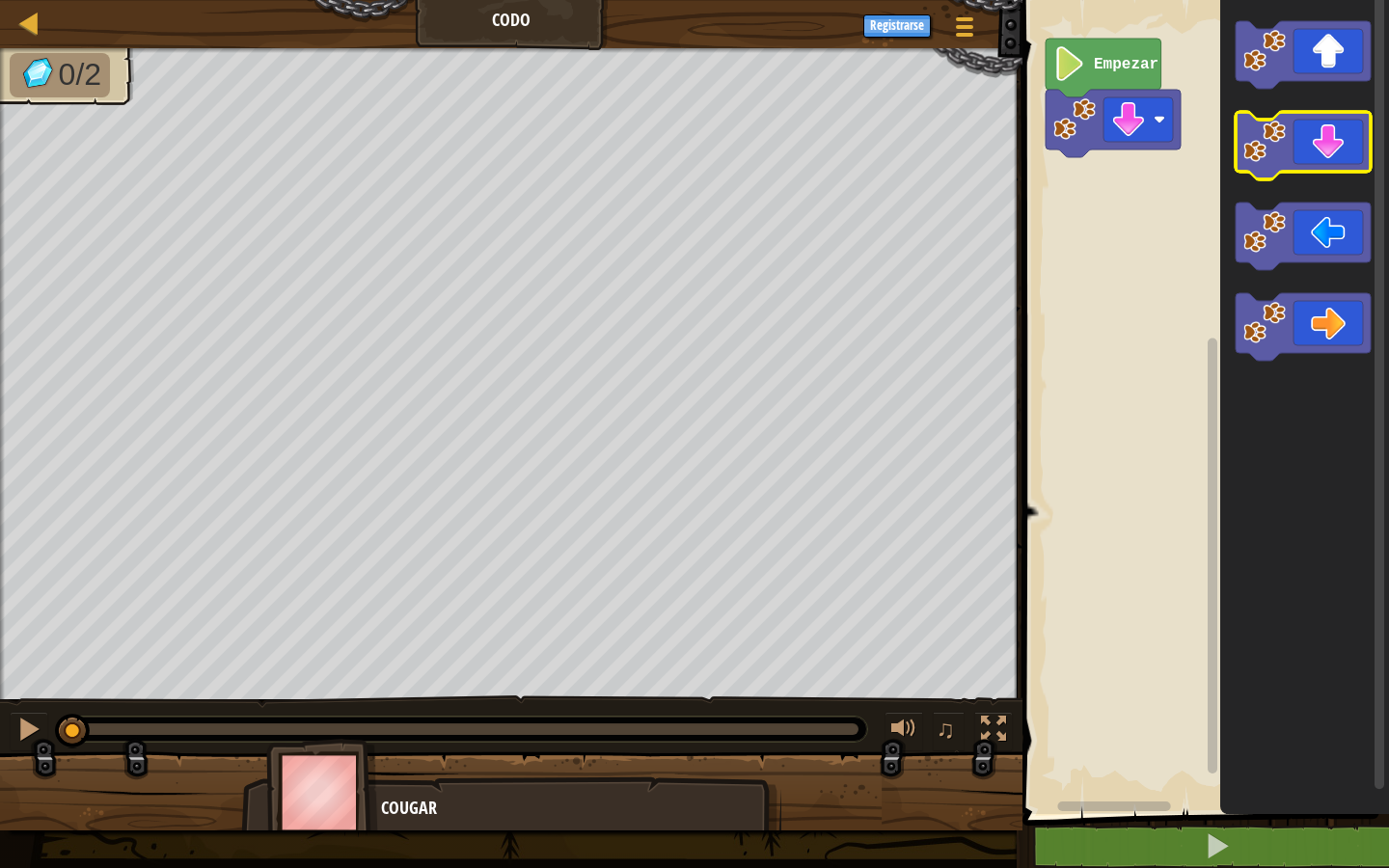 click 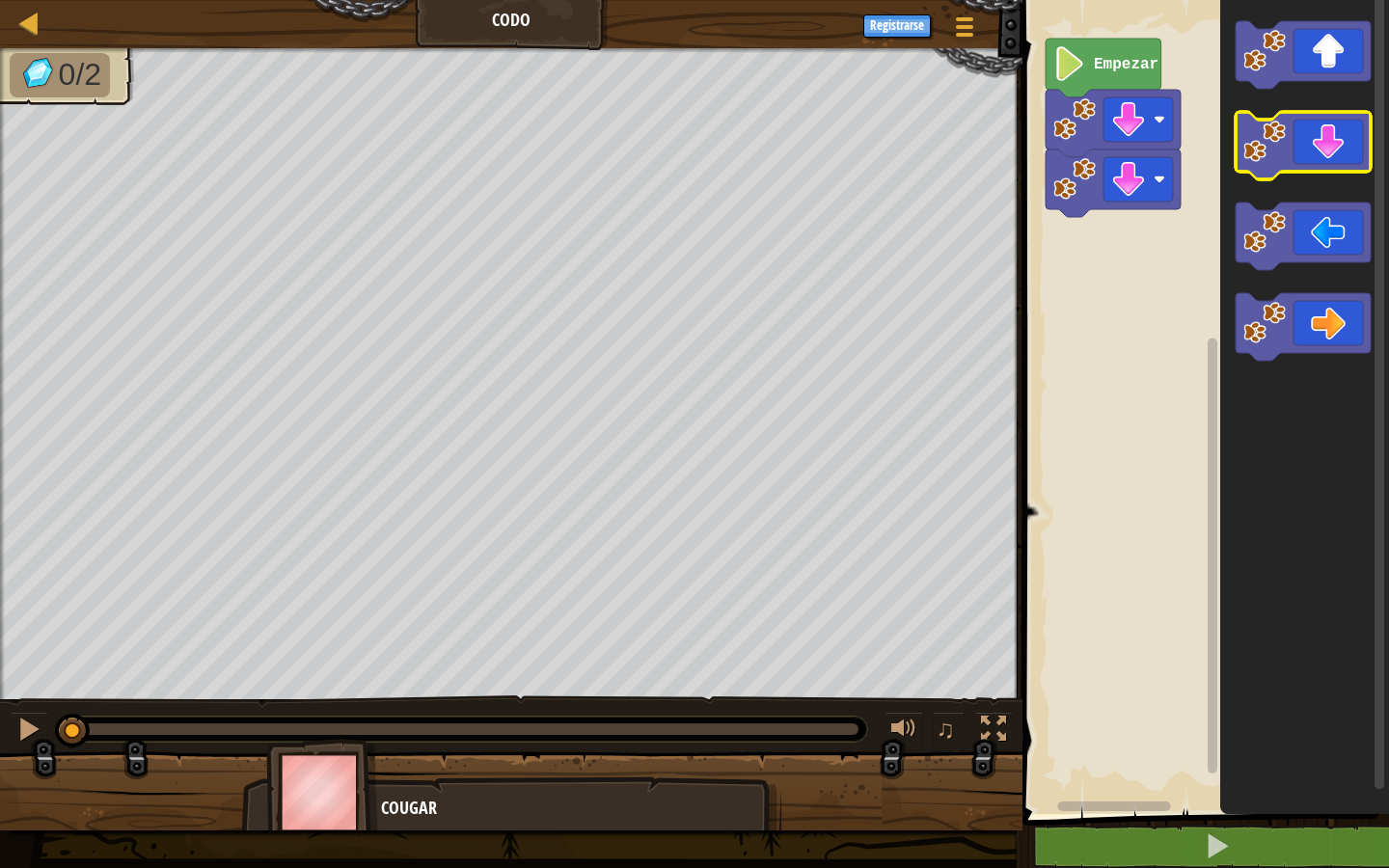 click 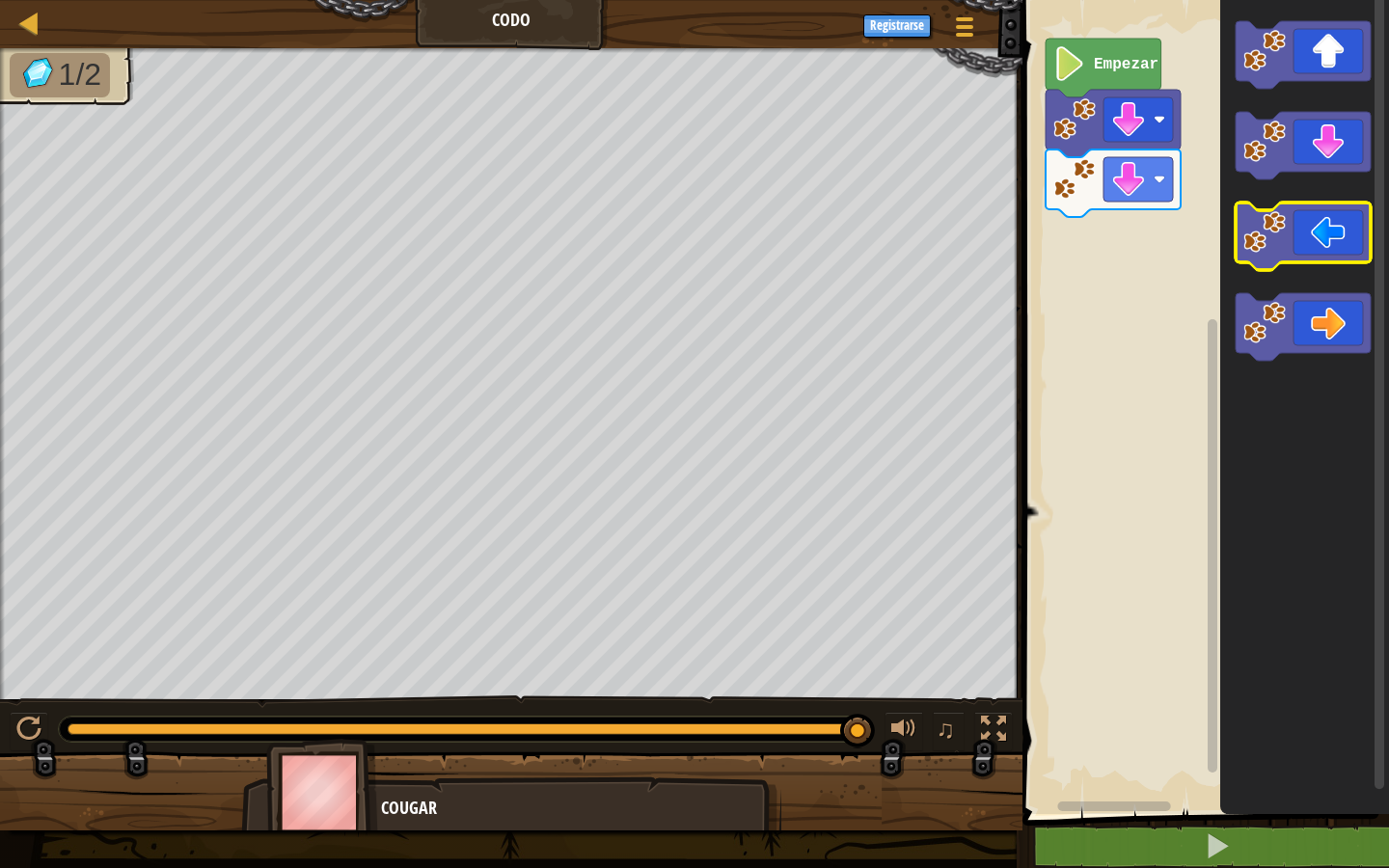 click 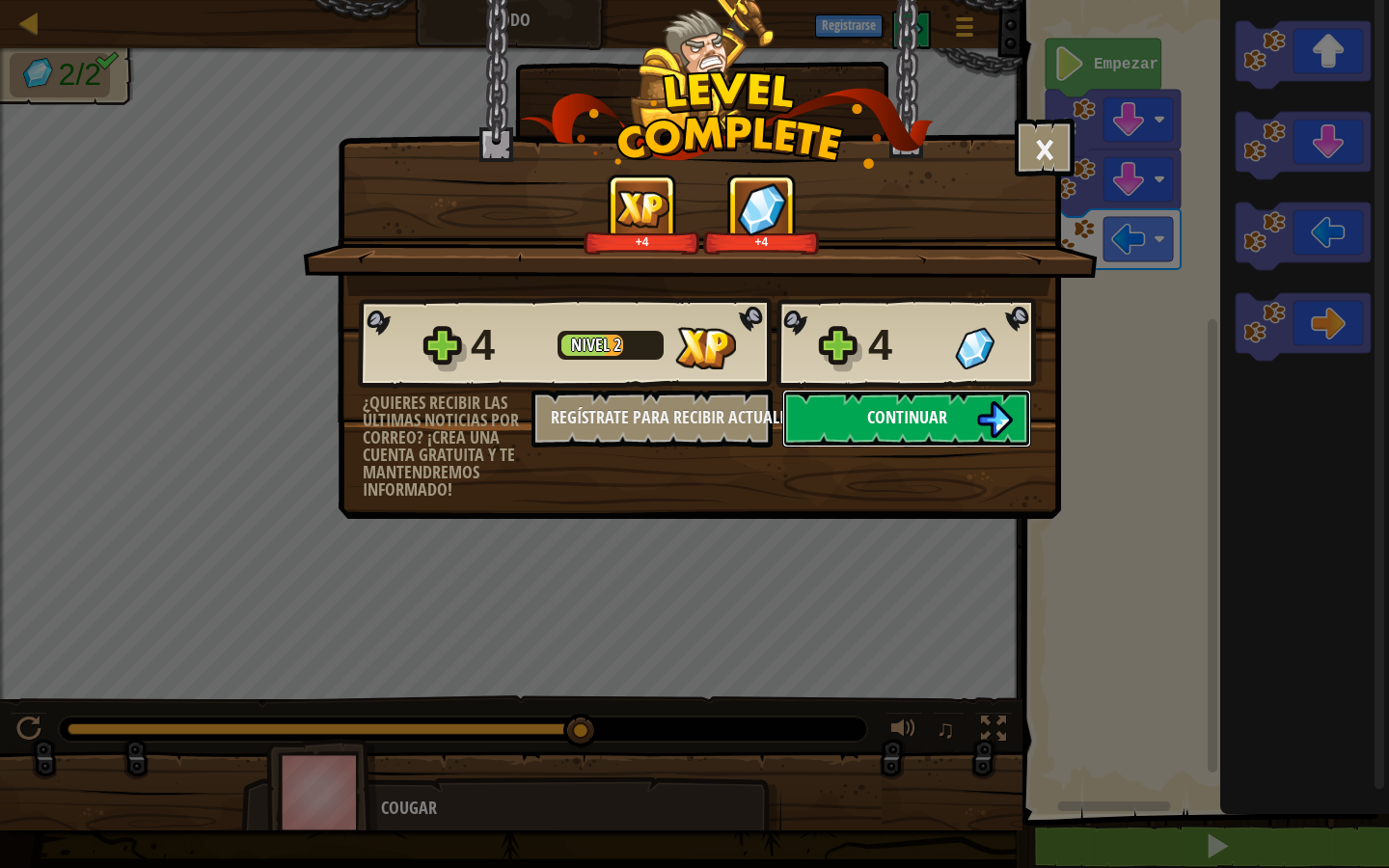 click on "Continuar" at bounding box center [907, 419] 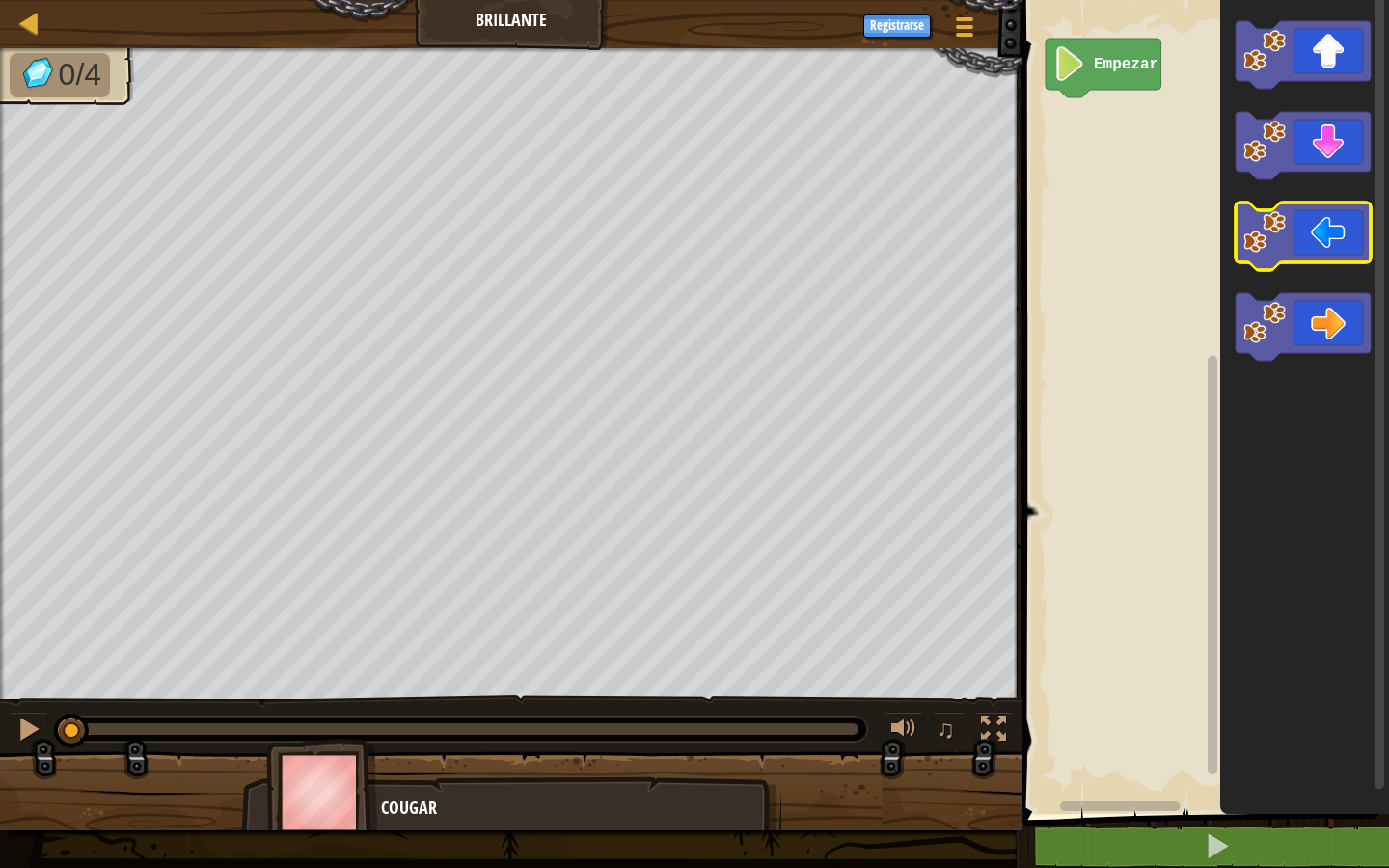 click 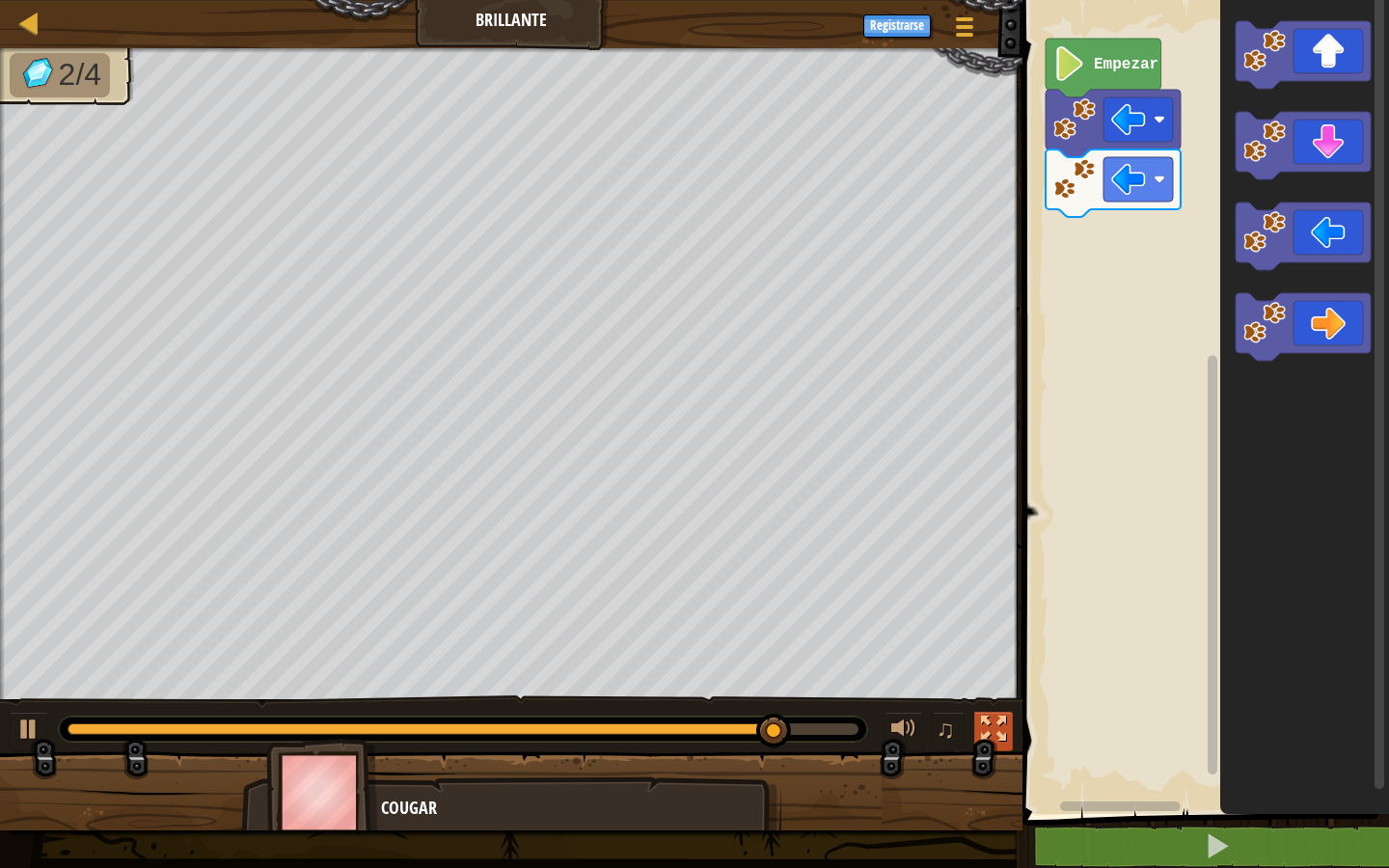 click at bounding box center [994, 729] 